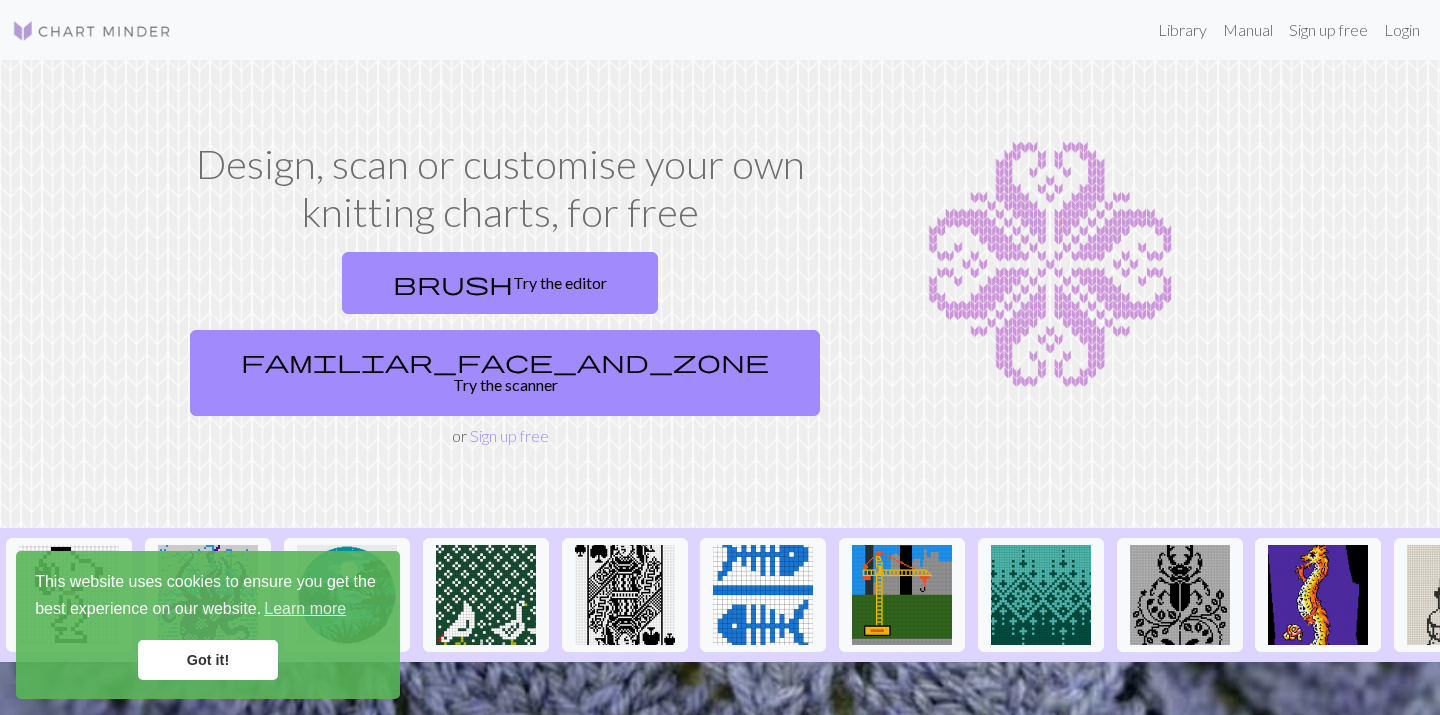 scroll, scrollTop: 0, scrollLeft: 0, axis: both 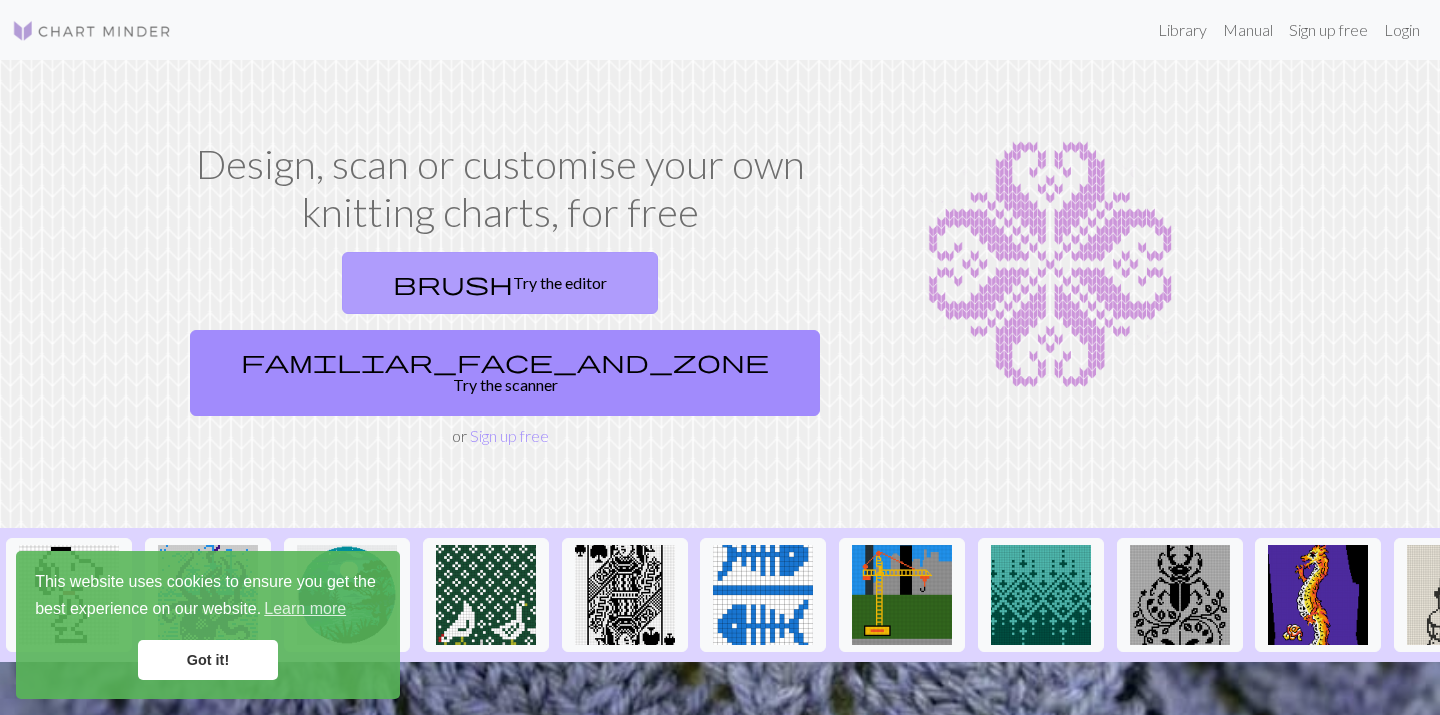 click on "brush  Try the editor" at bounding box center [500, 283] 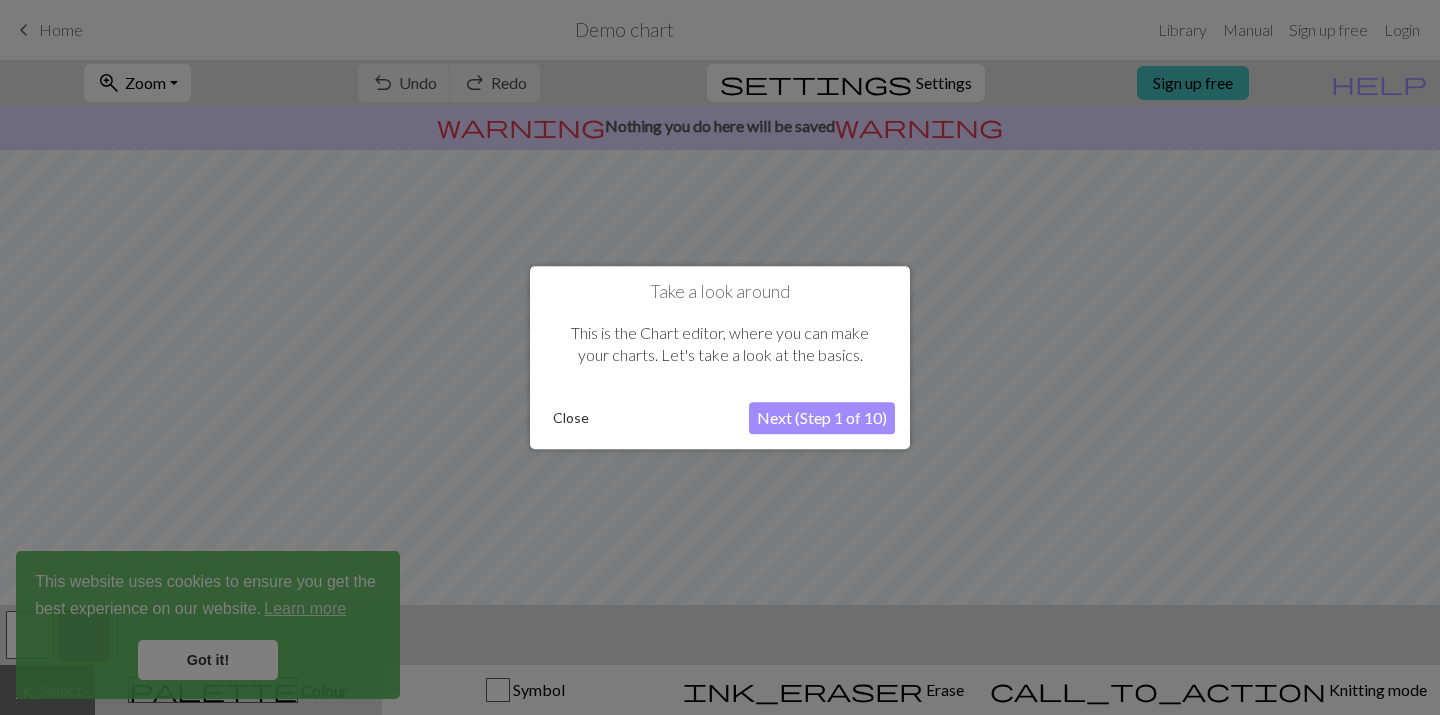 click on "Close" at bounding box center [571, 418] 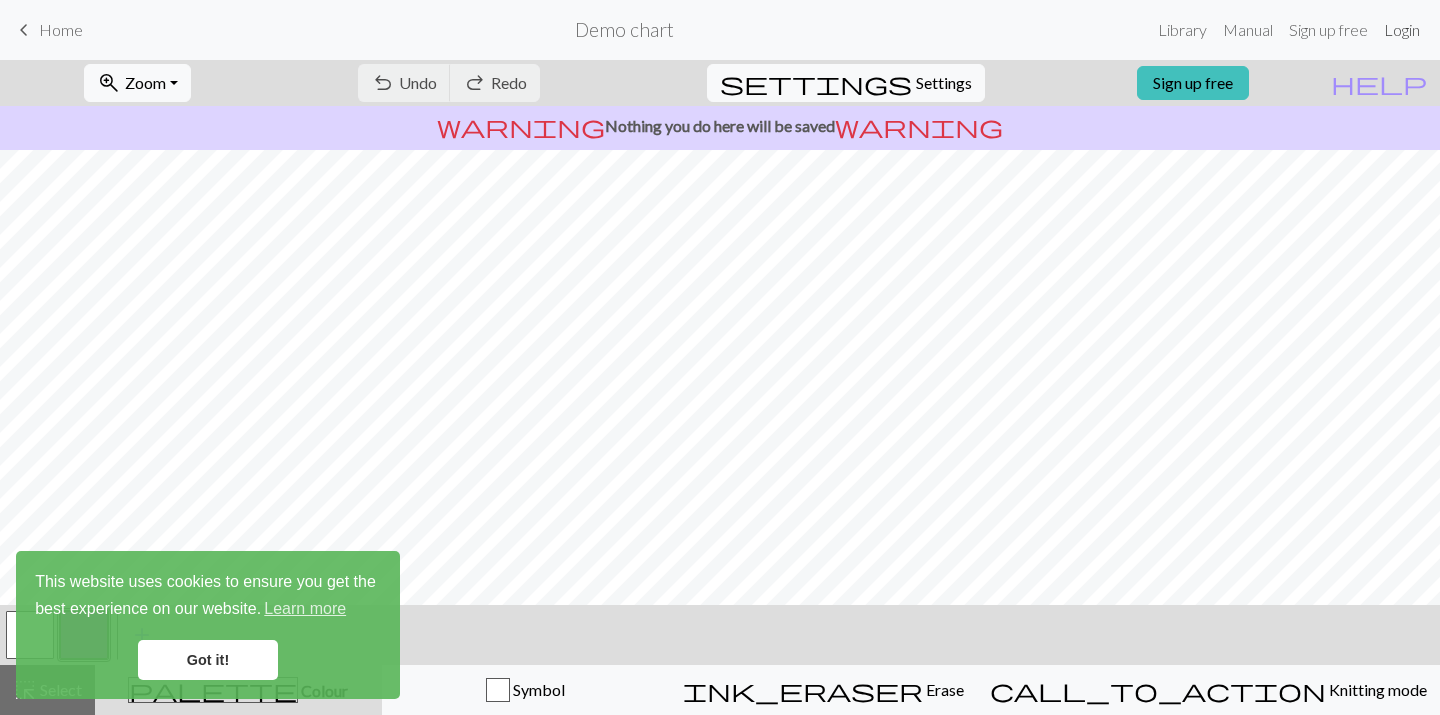 click on "Login" at bounding box center [1402, 30] 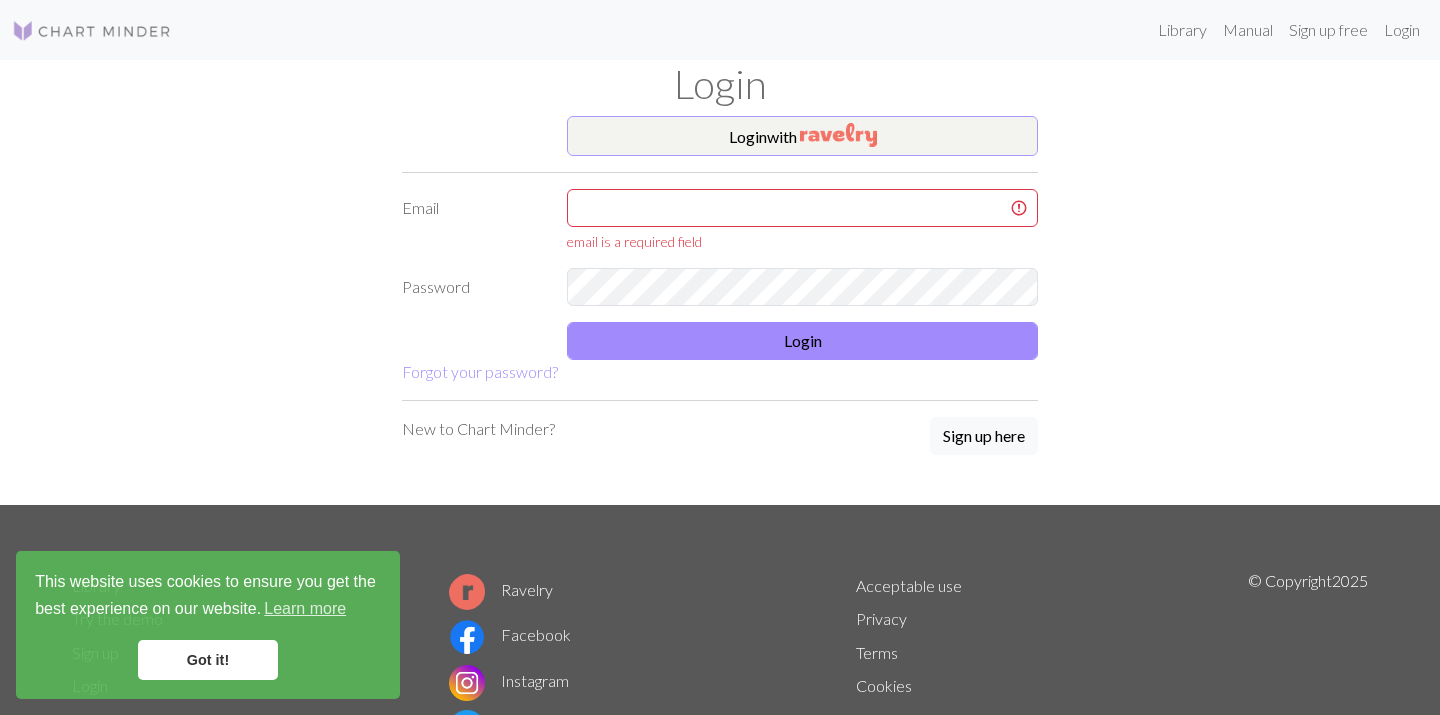click at bounding box center (838, 135) 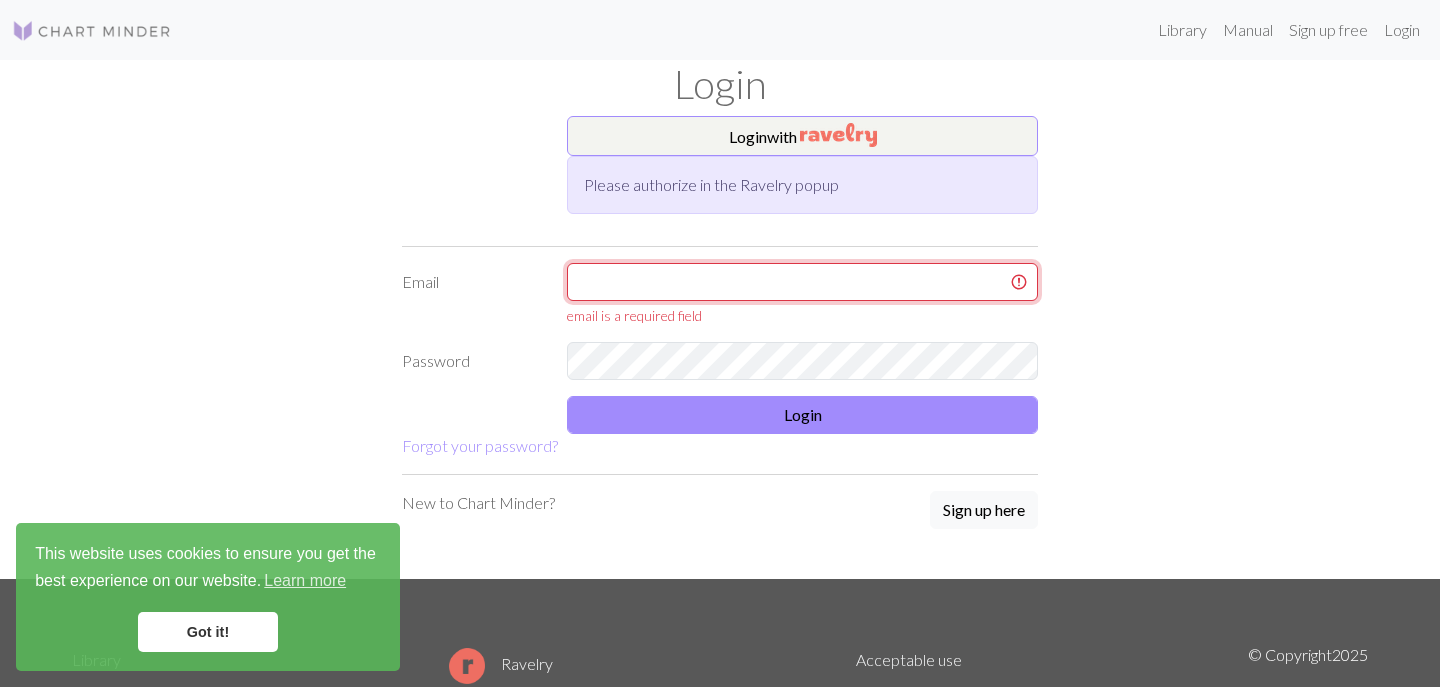 click at bounding box center (802, 282) 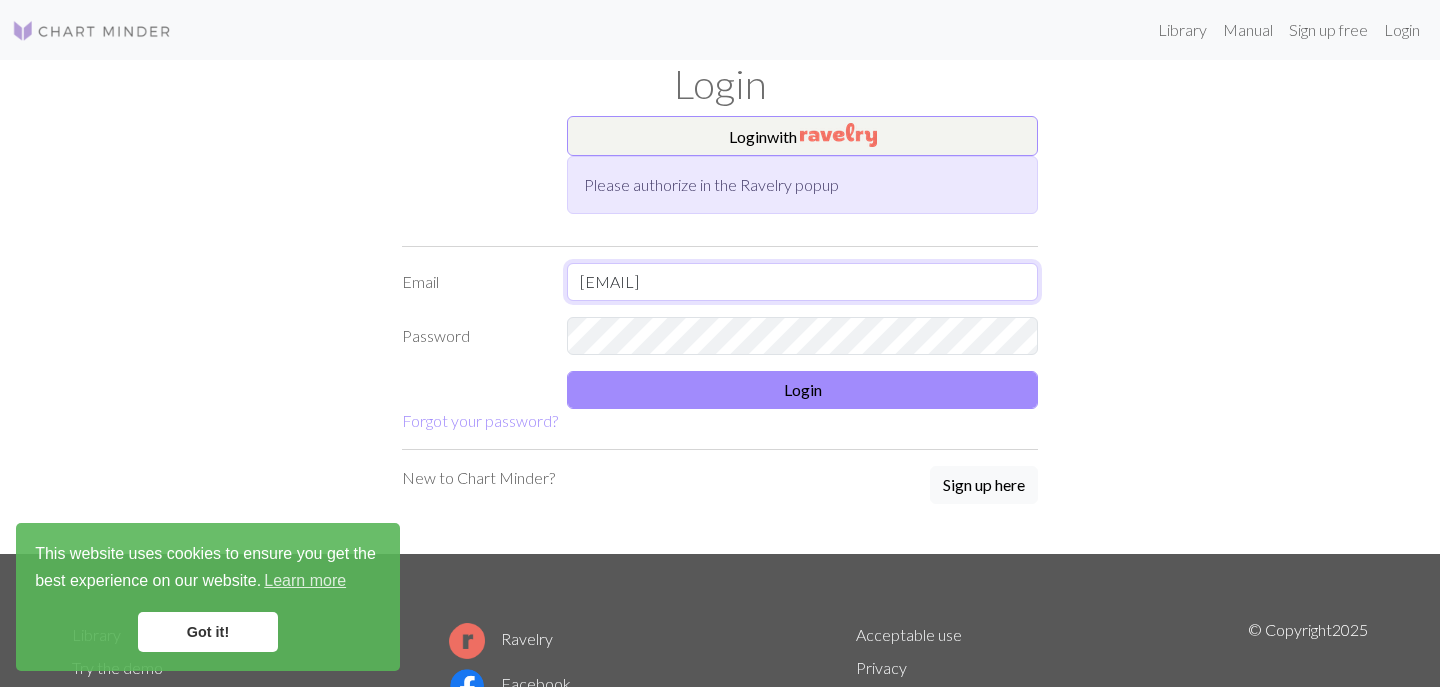 type on "[EMAIL]" 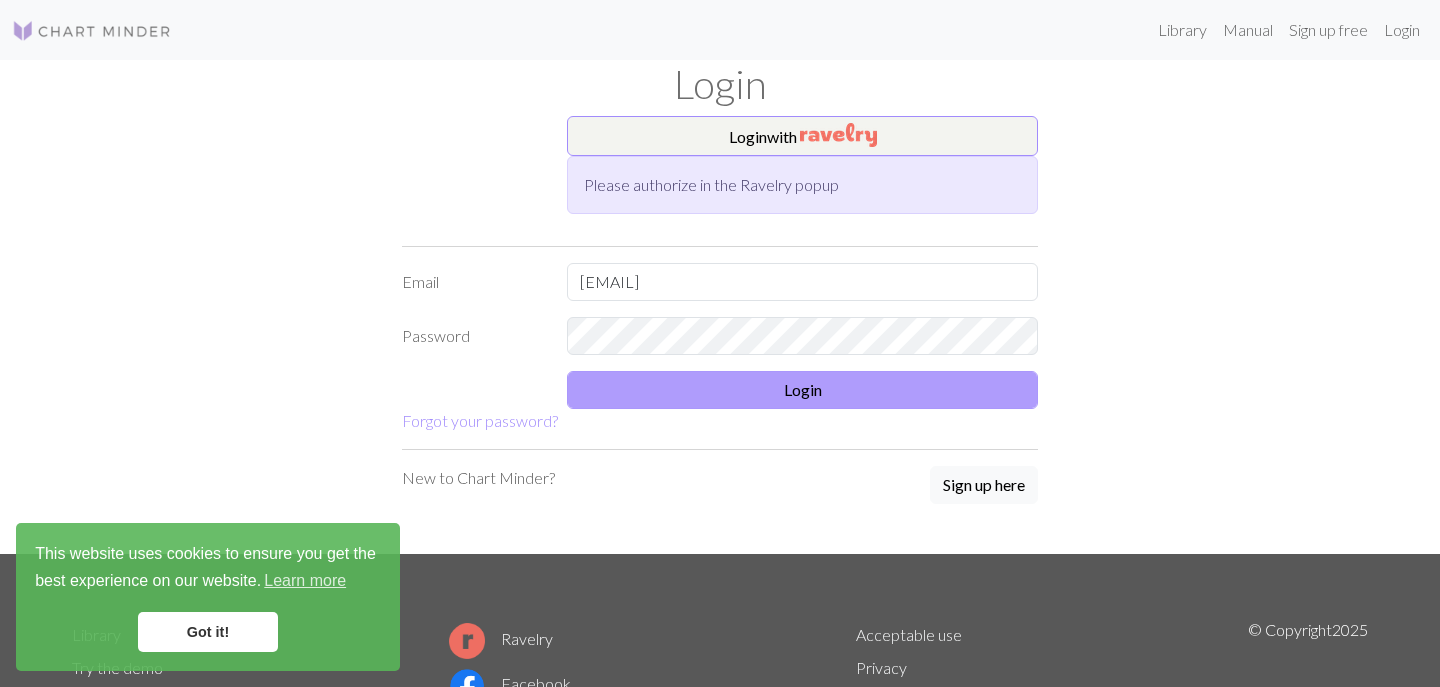click on "Login" at bounding box center (802, 390) 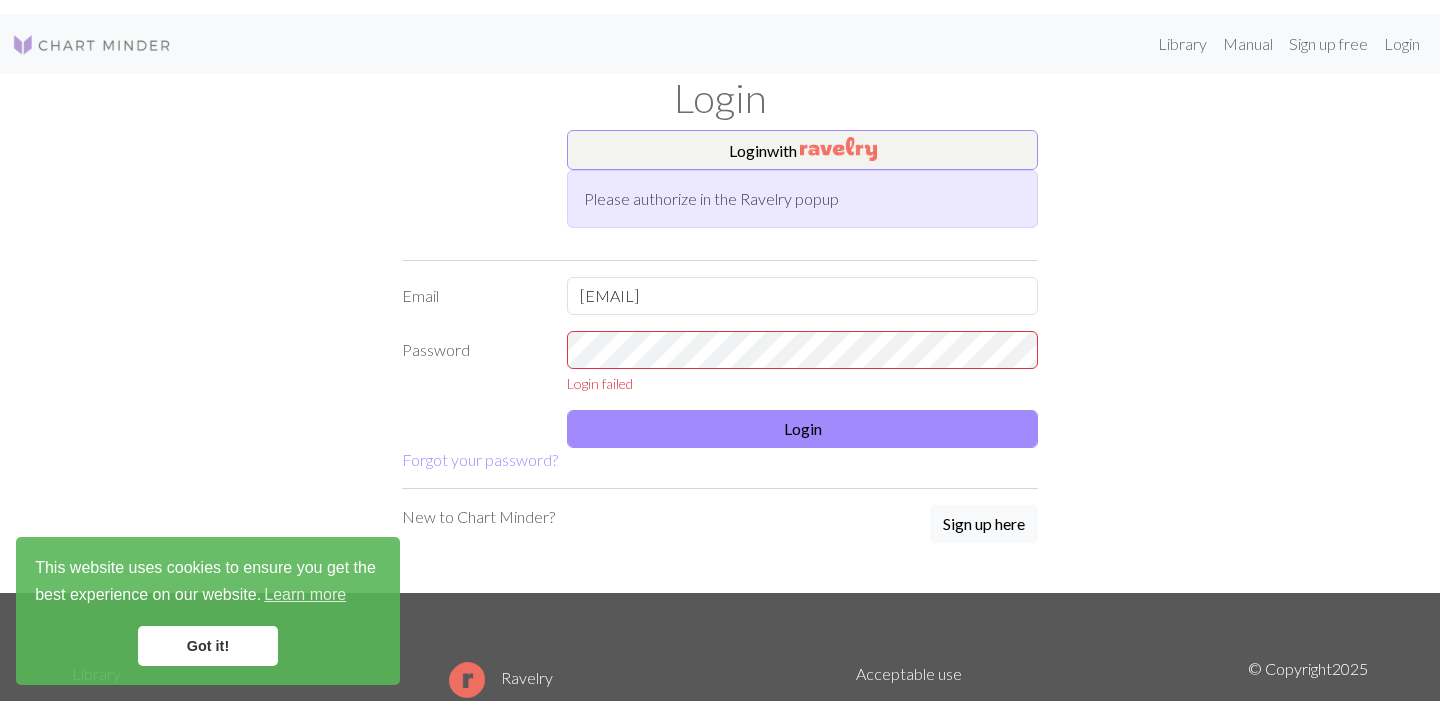 scroll, scrollTop: 0, scrollLeft: 0, axis: both 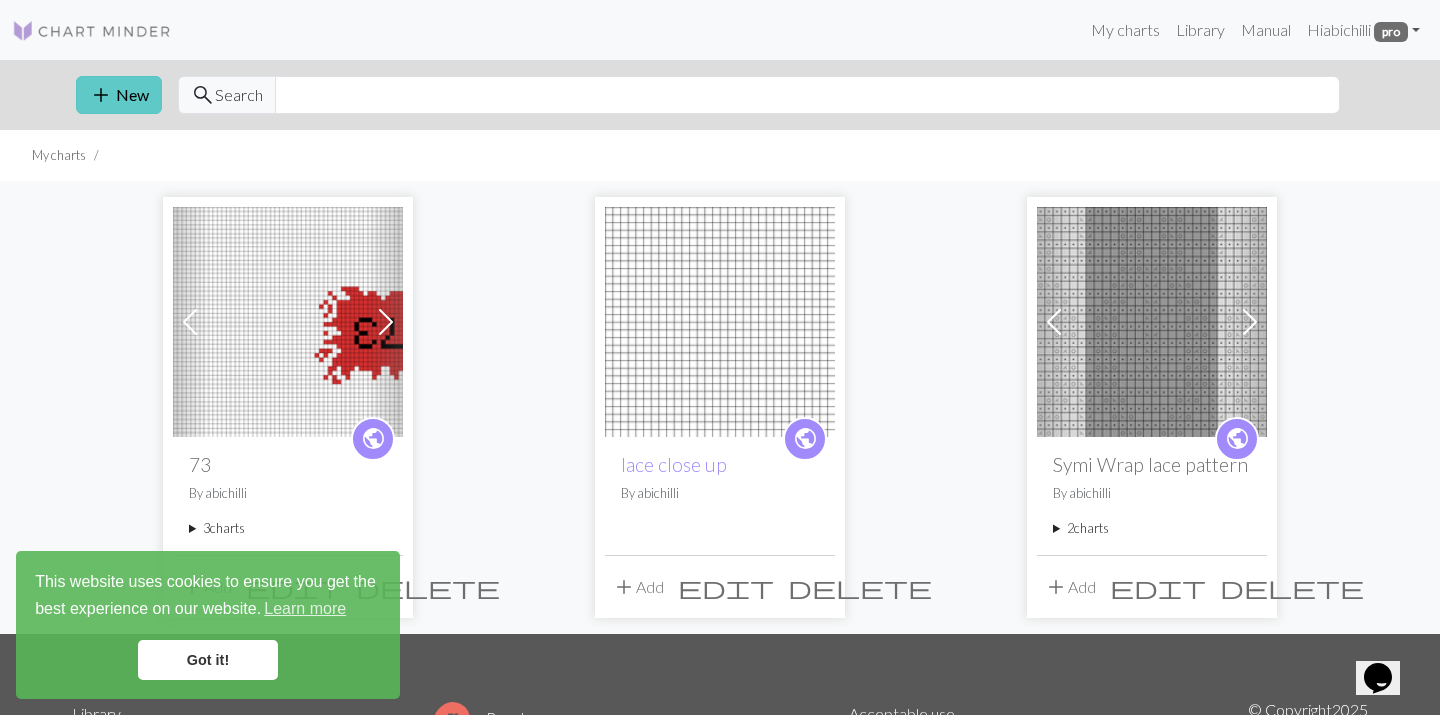 click on "add   New" at bounding box center [119, 95] 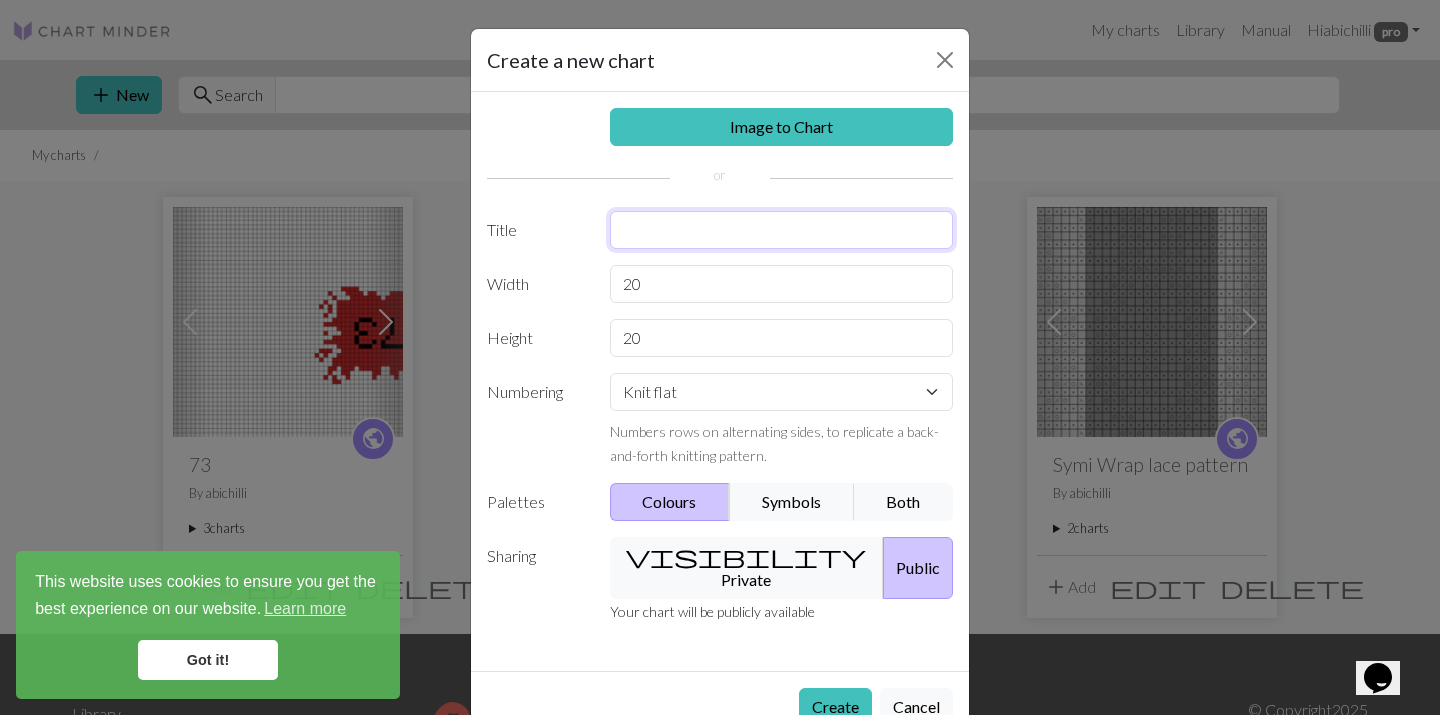 click at bounding box center [782, 230] 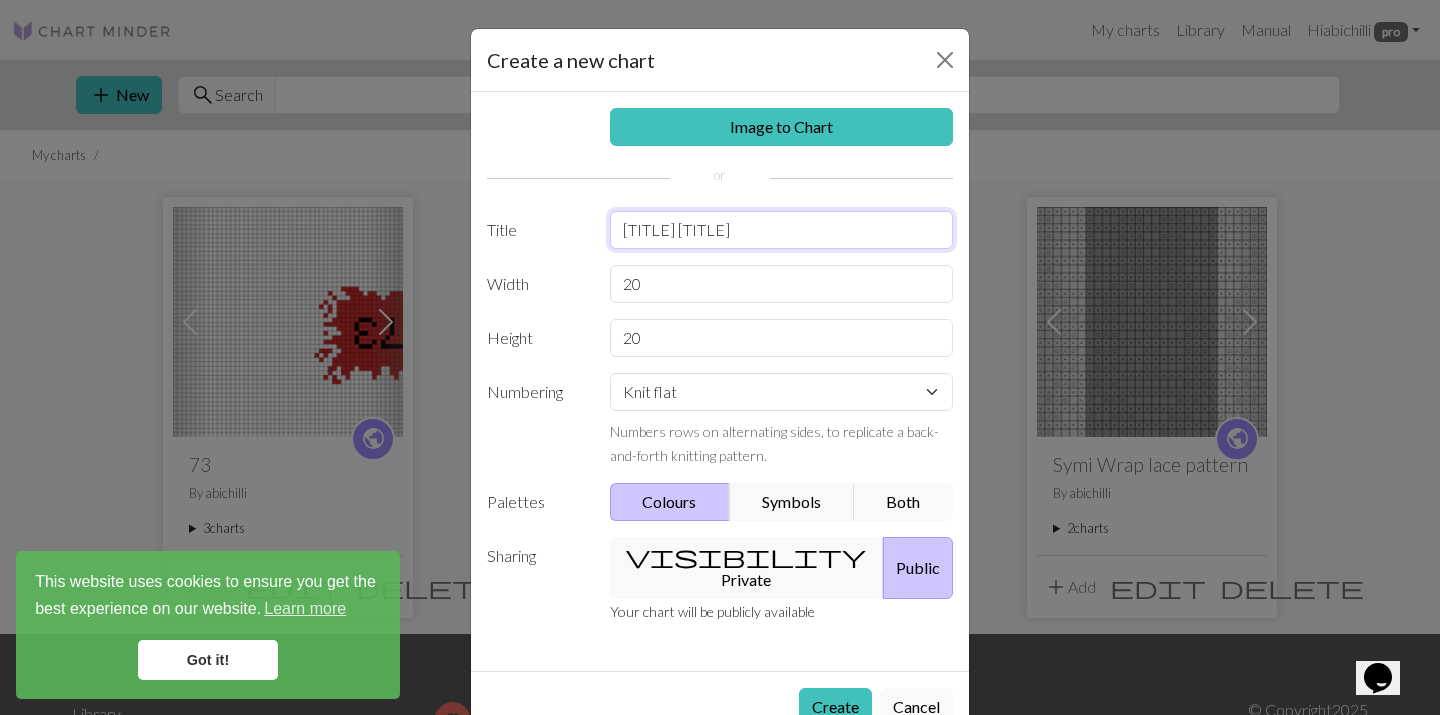 type on "[TITLE] [TITLE]" 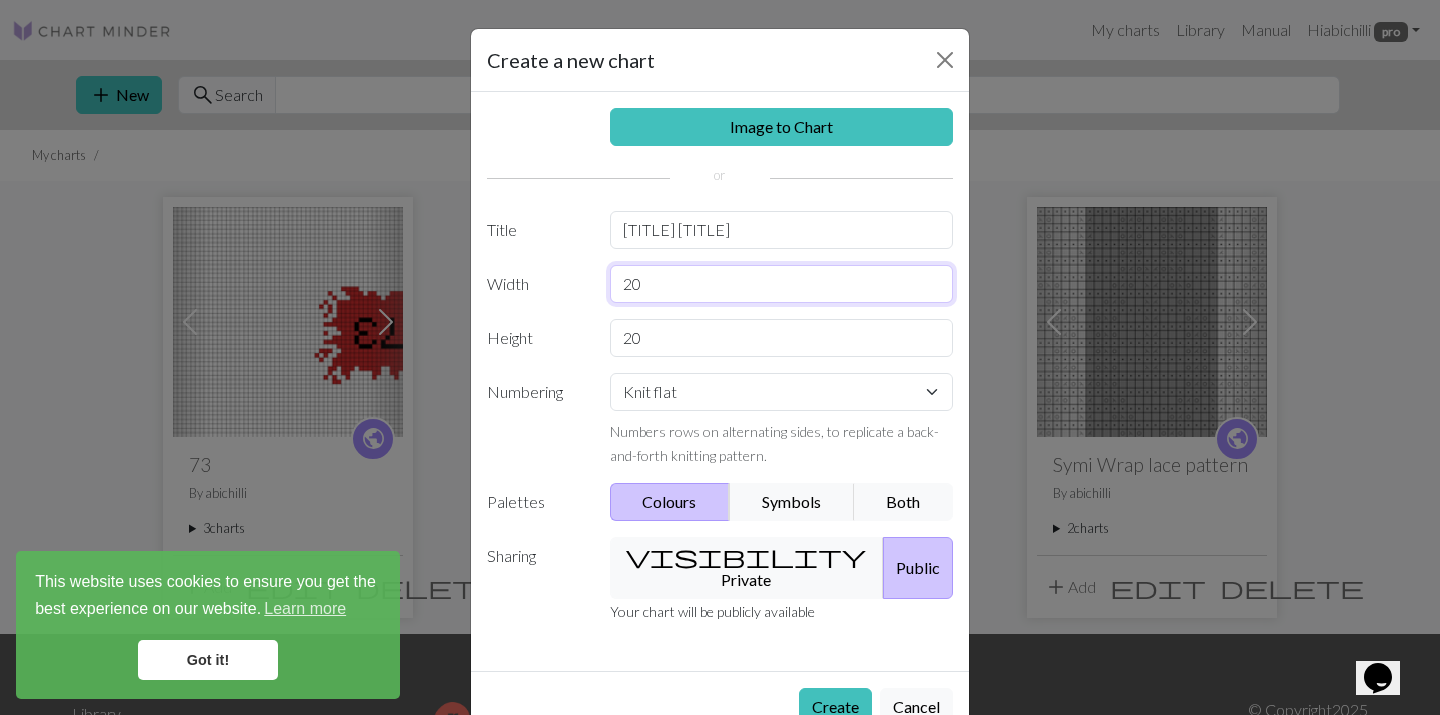 click on "20" at bounding box center (782, 284) 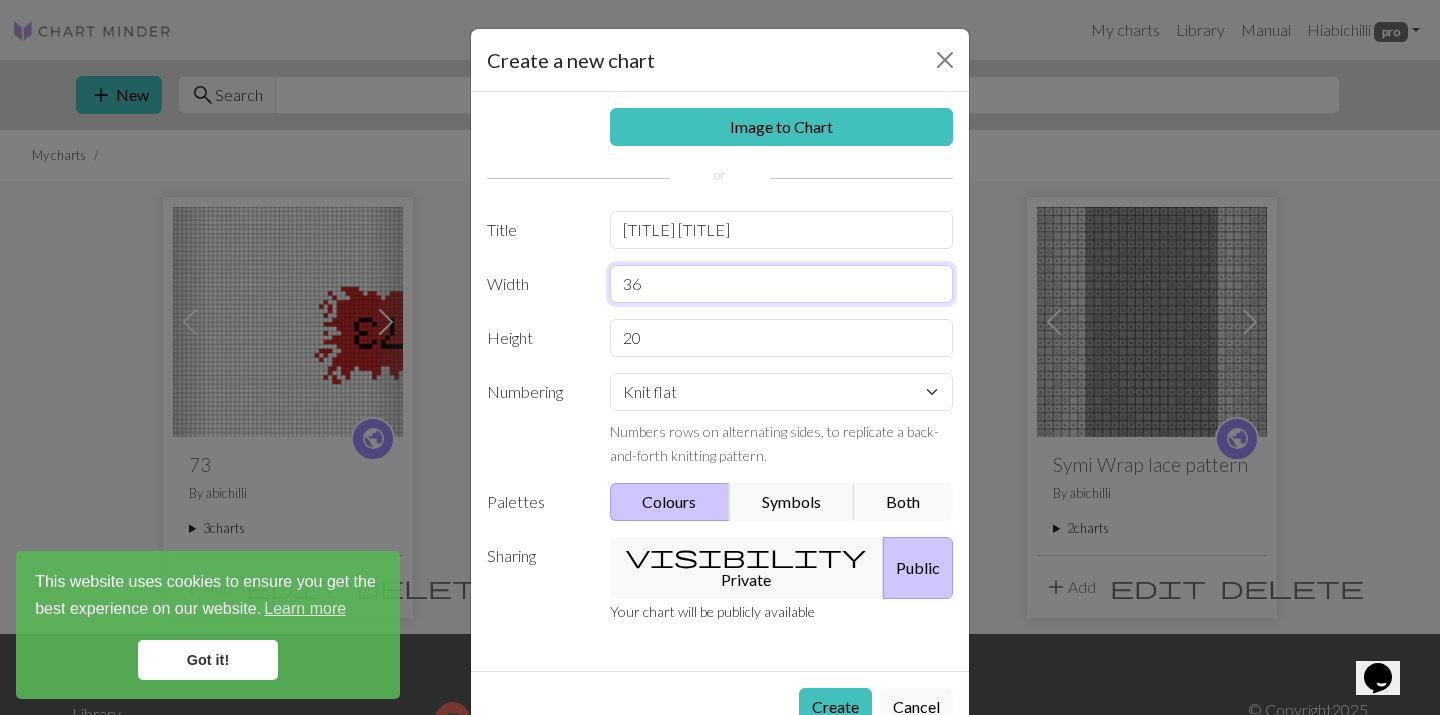 type on "36" 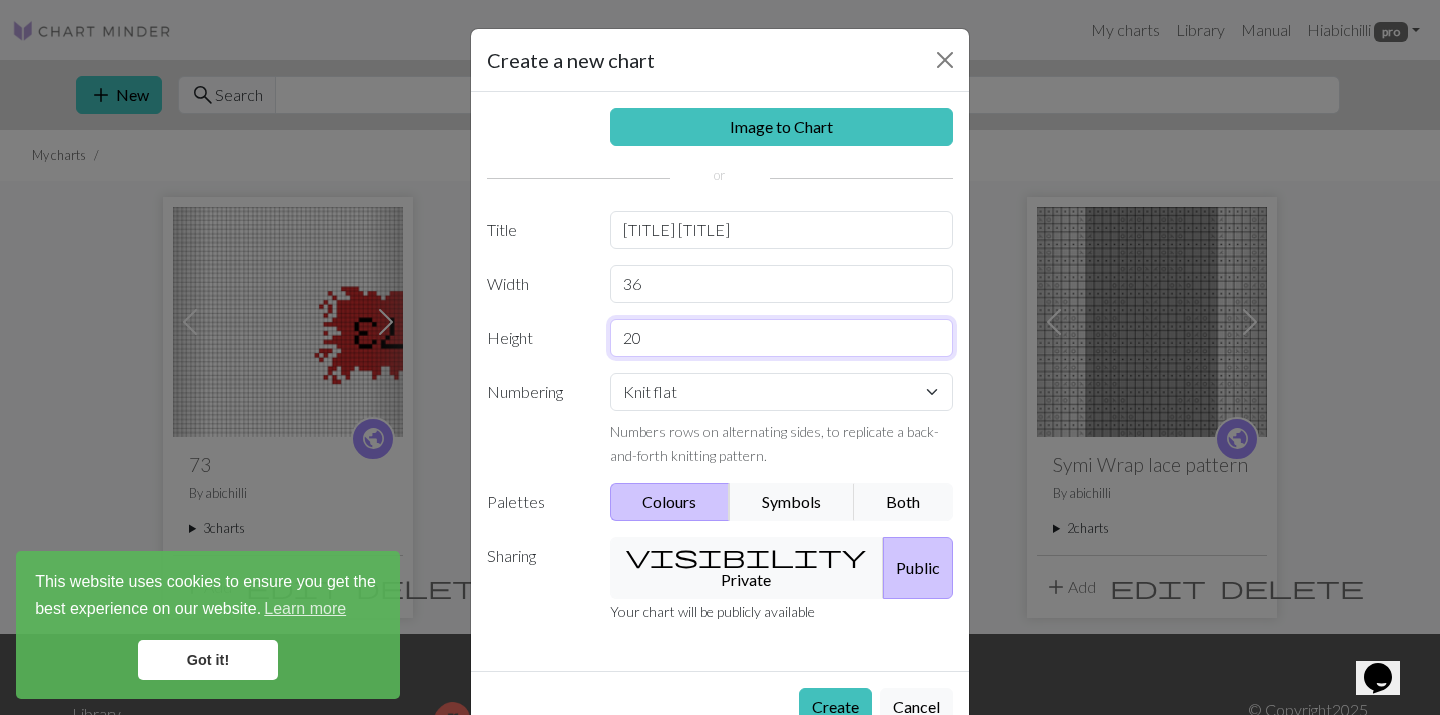 click on "20" at bounding box center [782, 338] 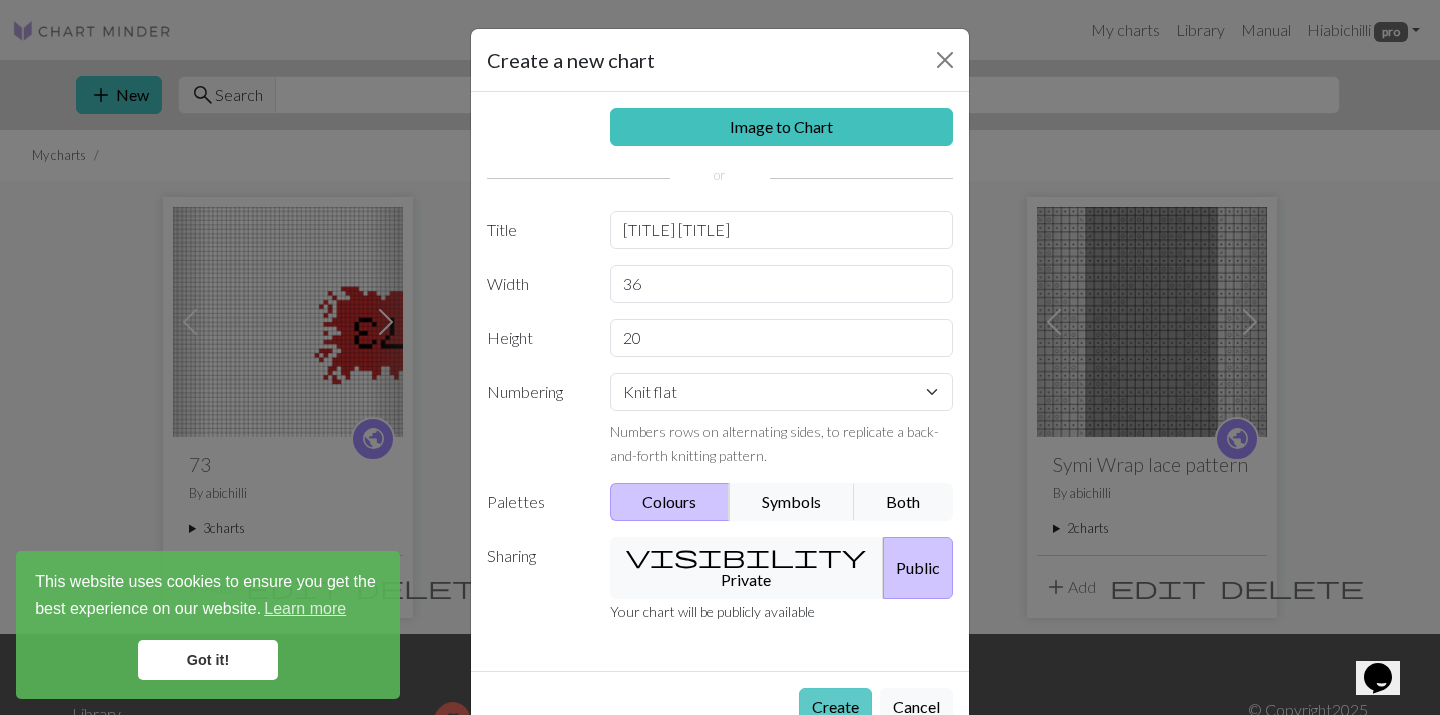 click on "Create" at bounding box center [835, 707] 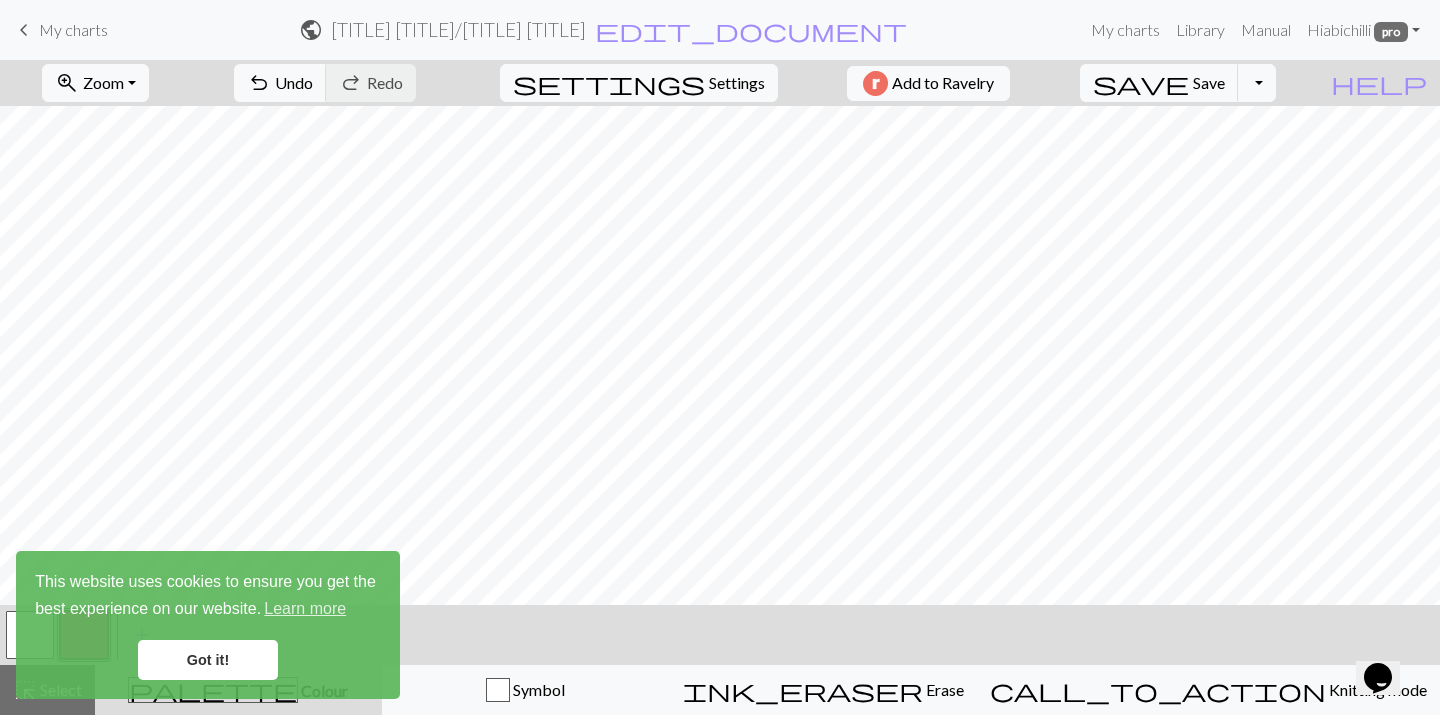 click on "Got it!" at bounding box center (208, 660) 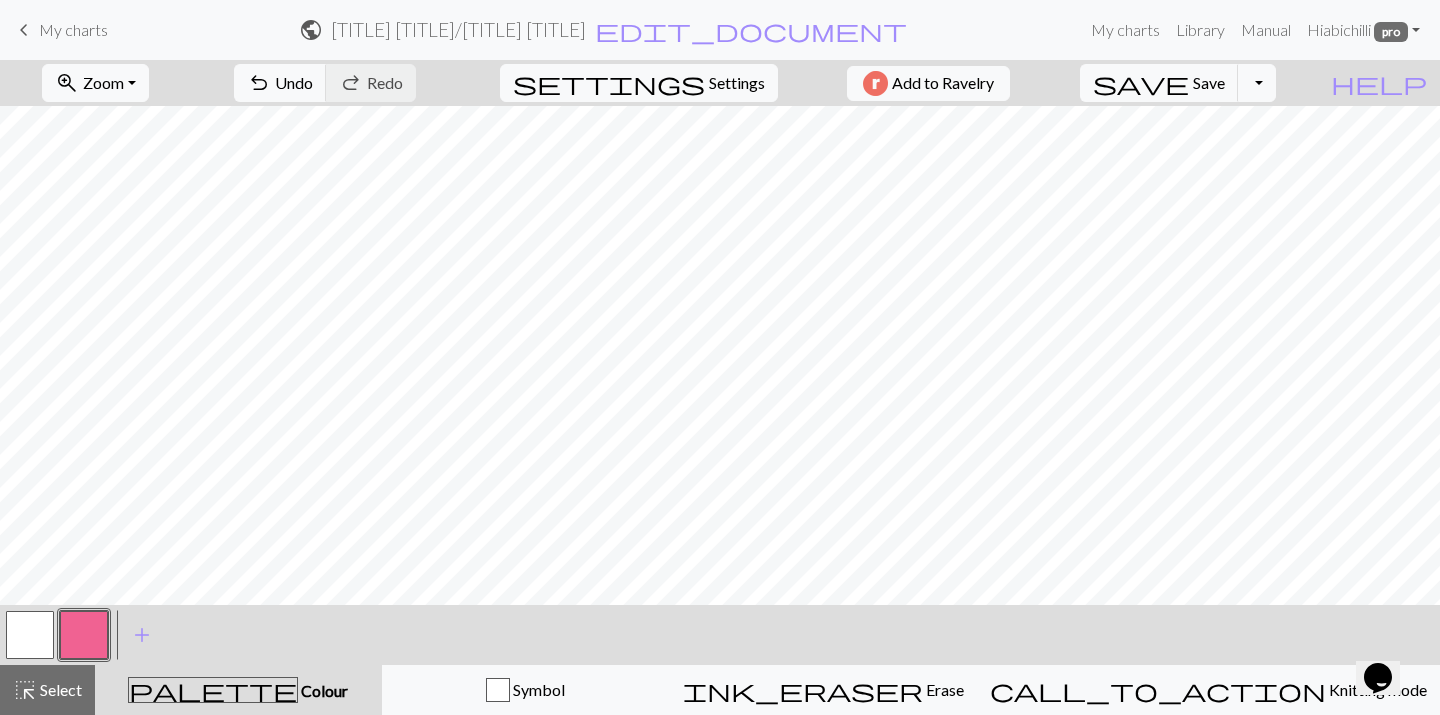 click at bounding box center [30, 635] 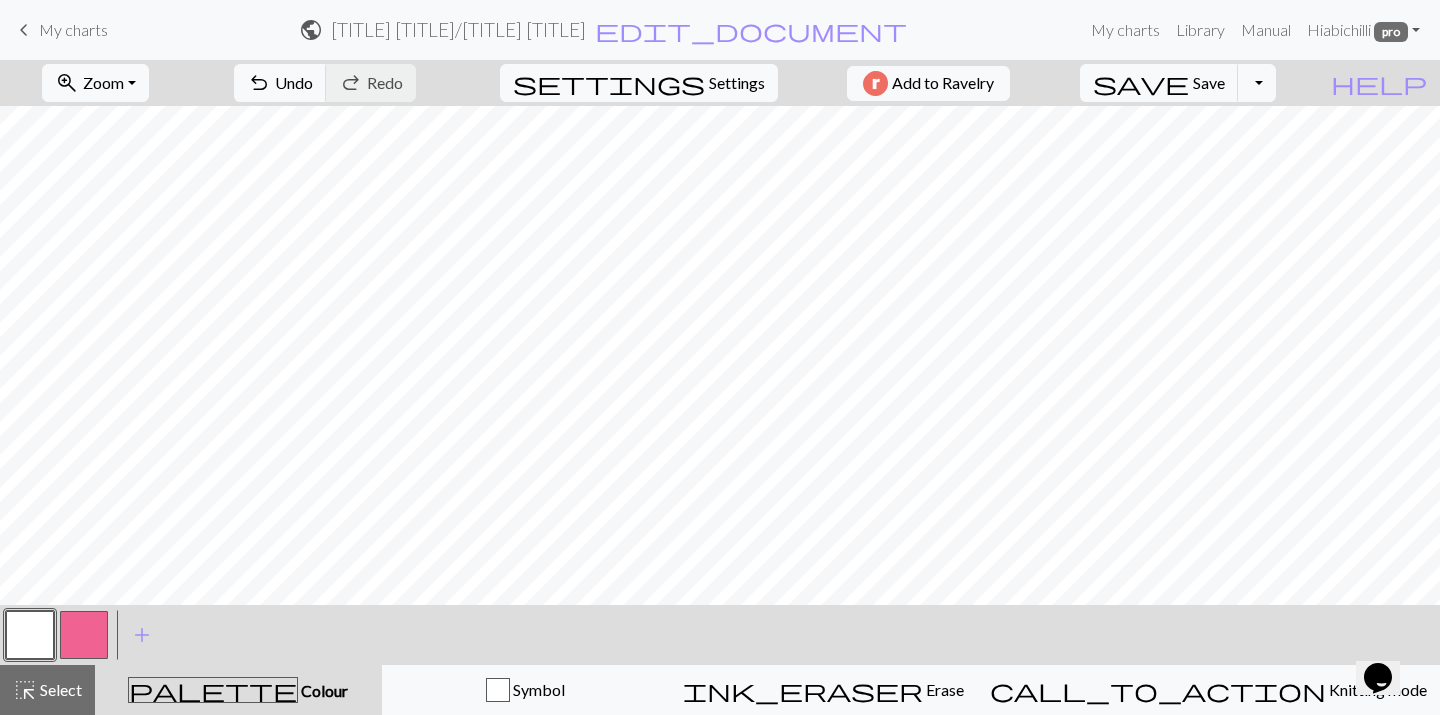click at bounding box center [84, 635] 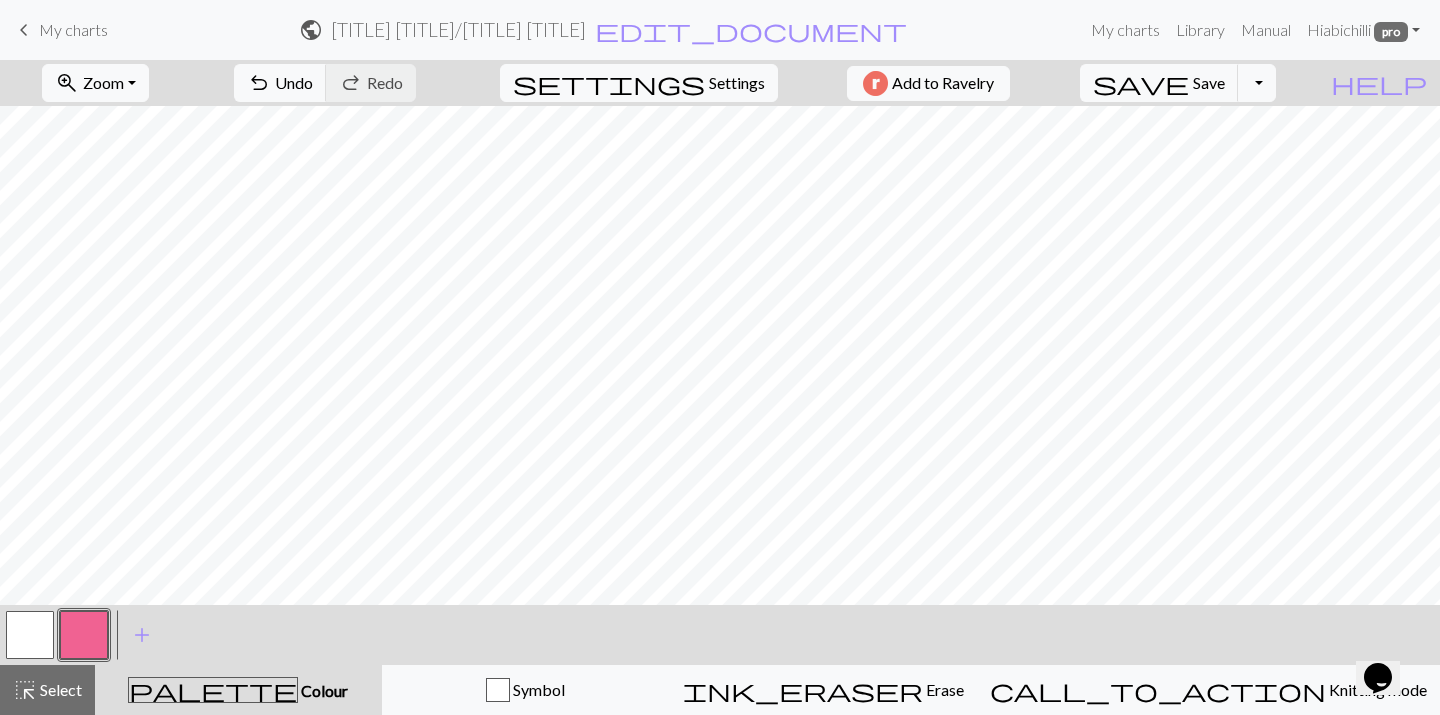 click at bounding box center [30, 635] 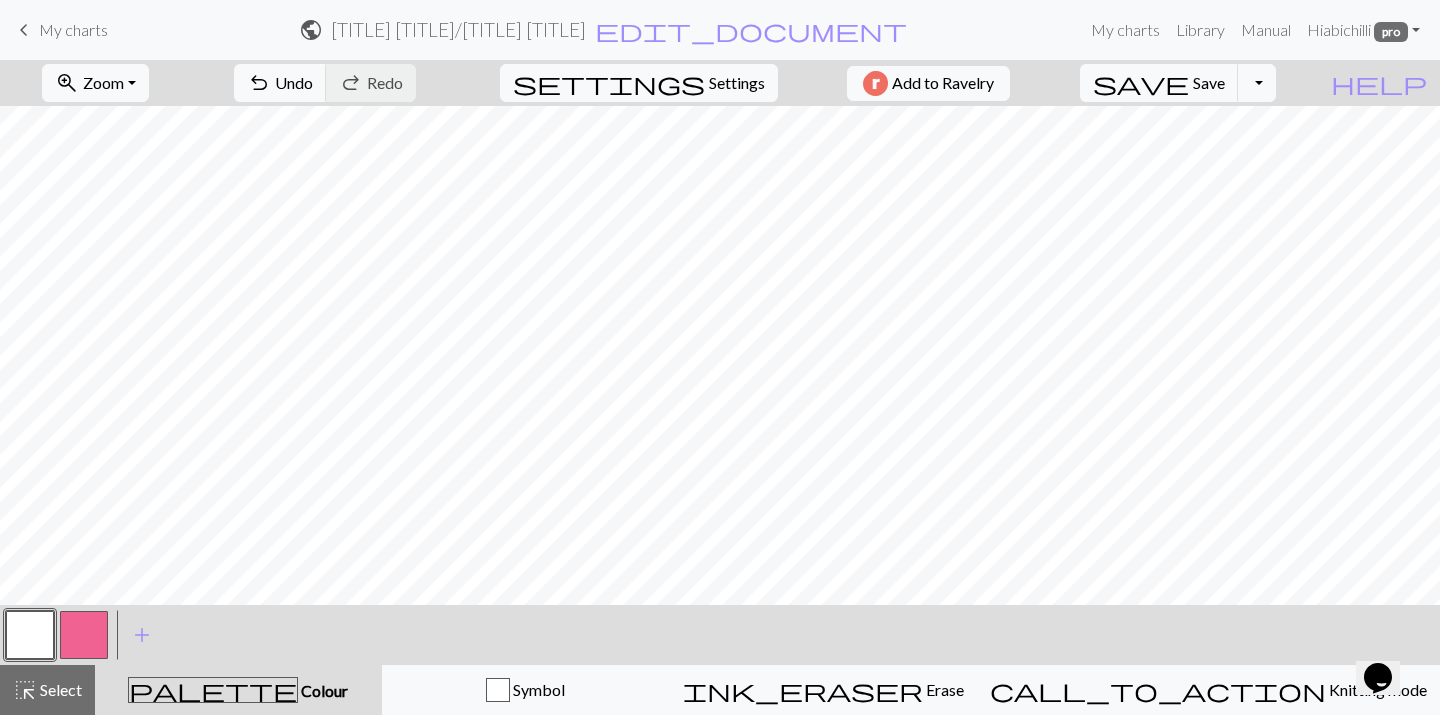 click at bounding box center (84, 635) 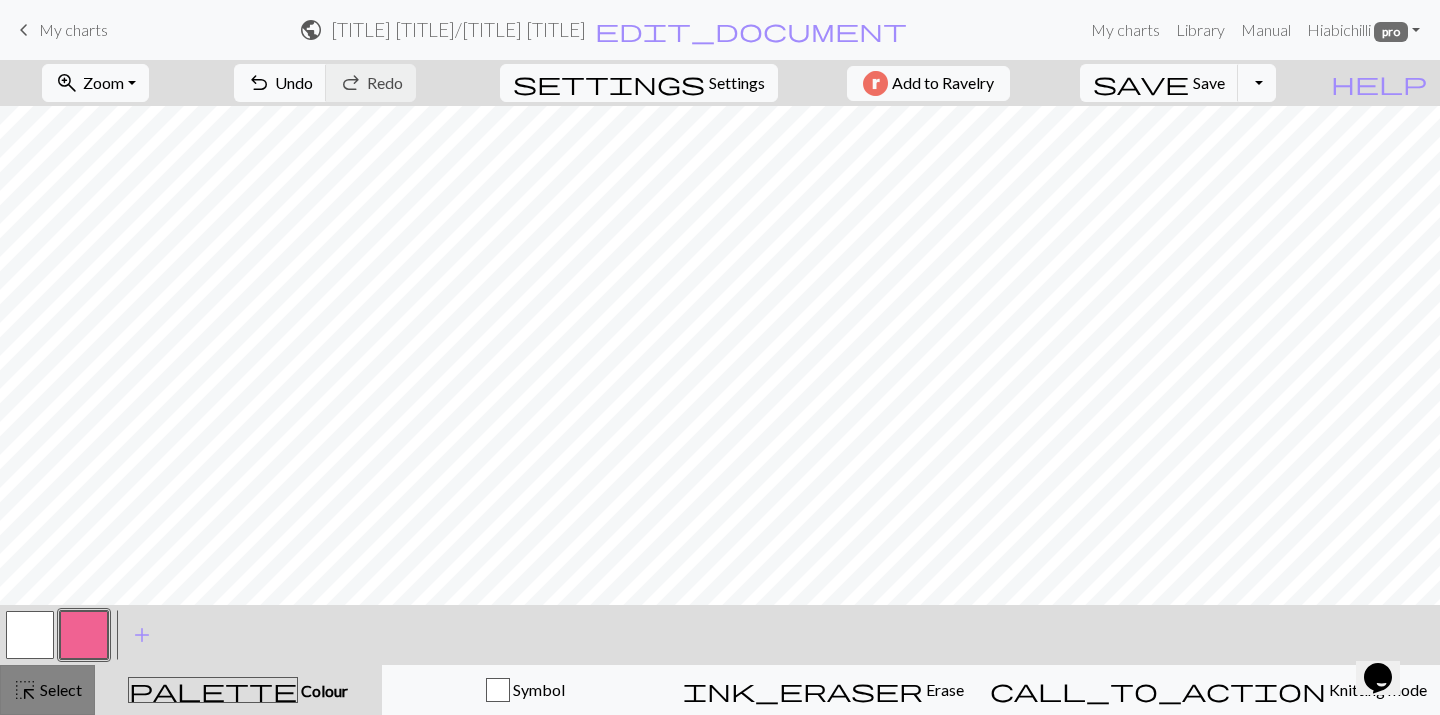 click on "highlight_alt" at bounding box center [25, 690] 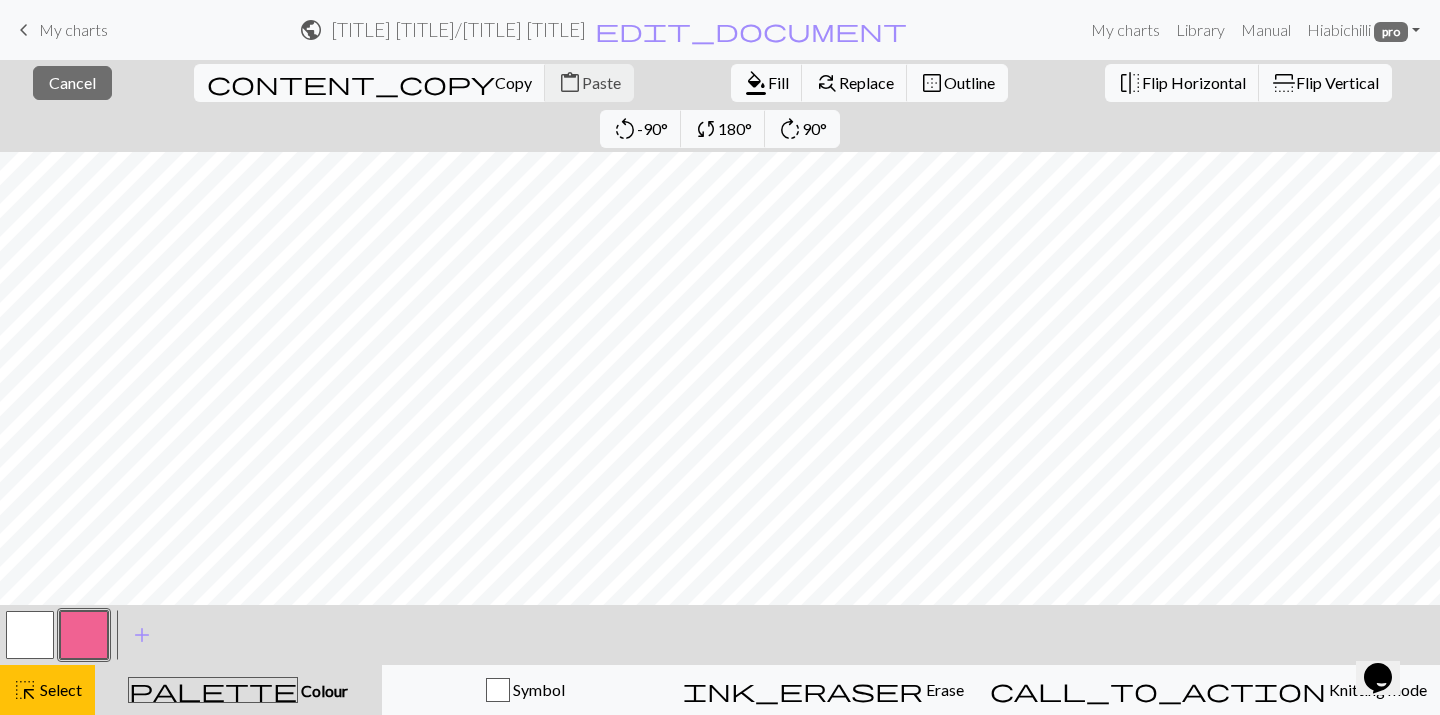 click at bounding box center [30, 635] 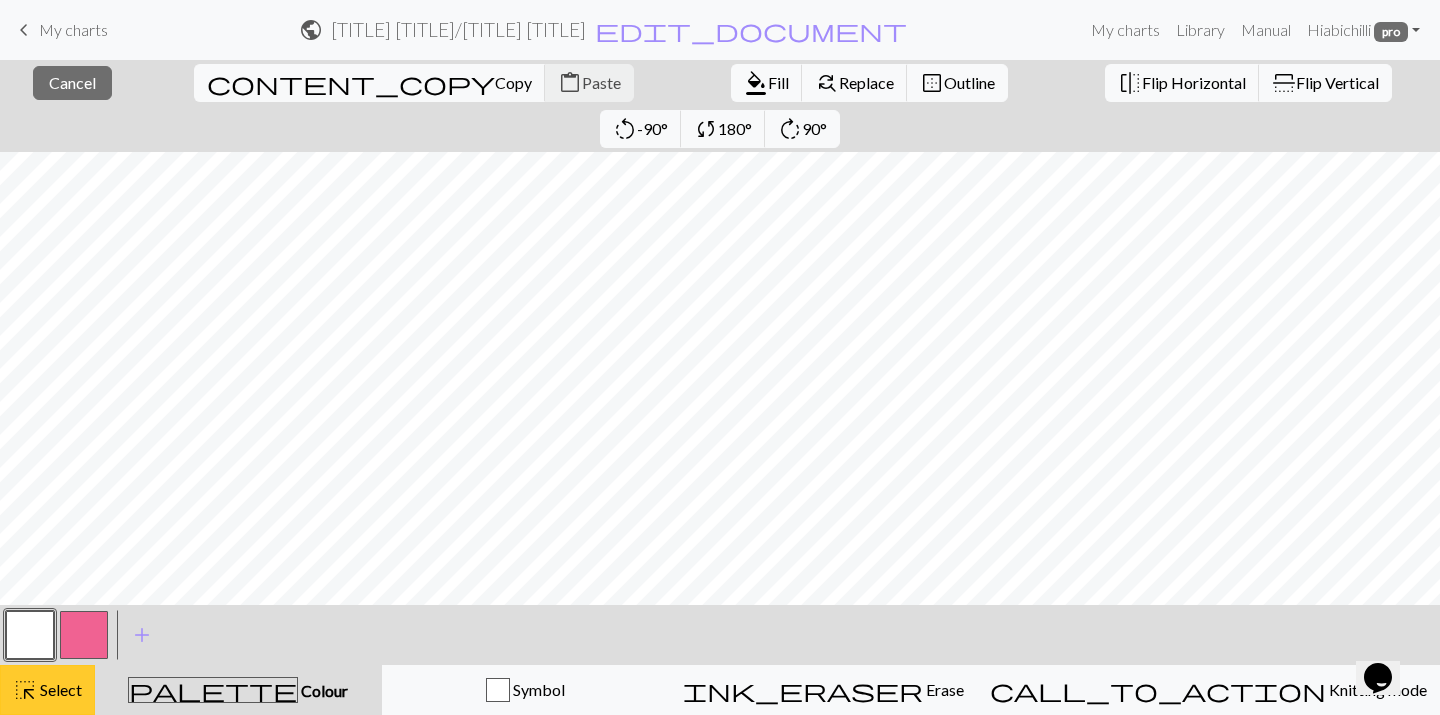 click on "Select" at bounding box center [59, 689] 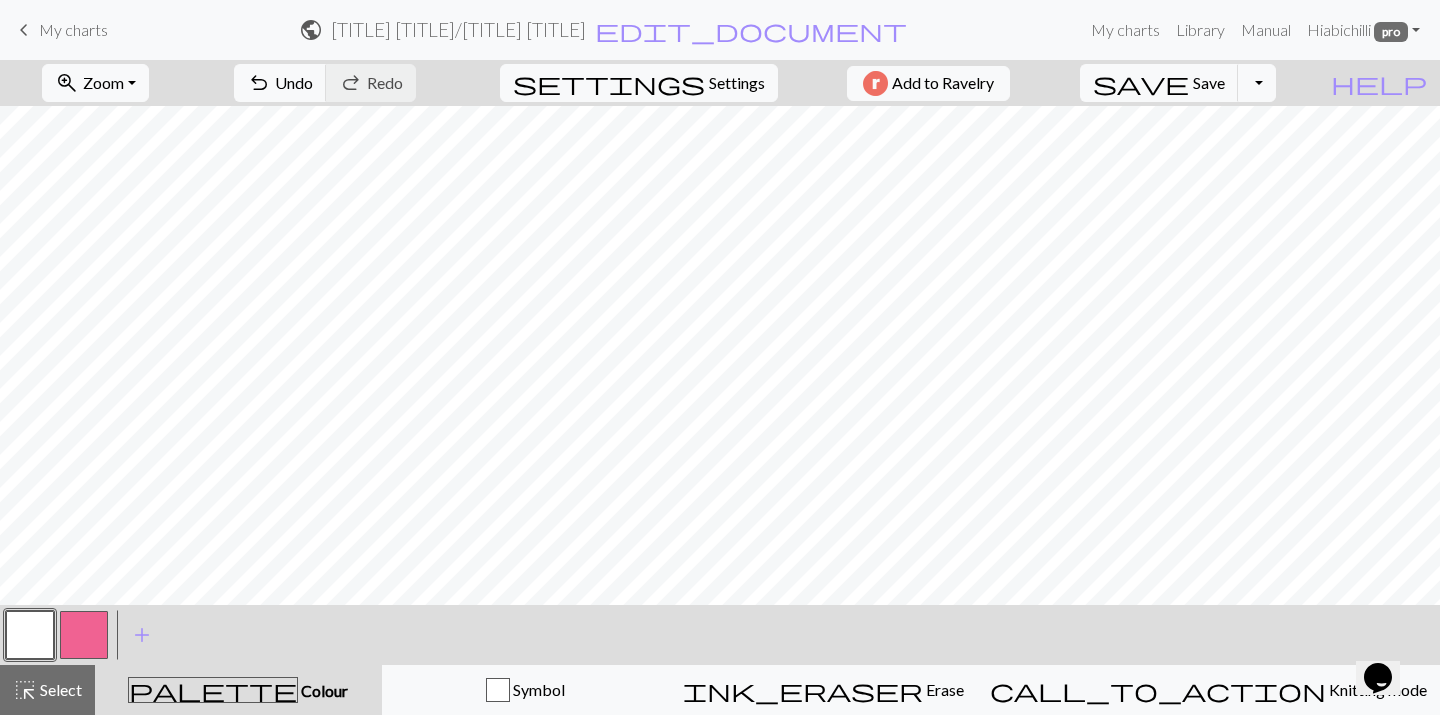 click at bounding box center (30, 635) 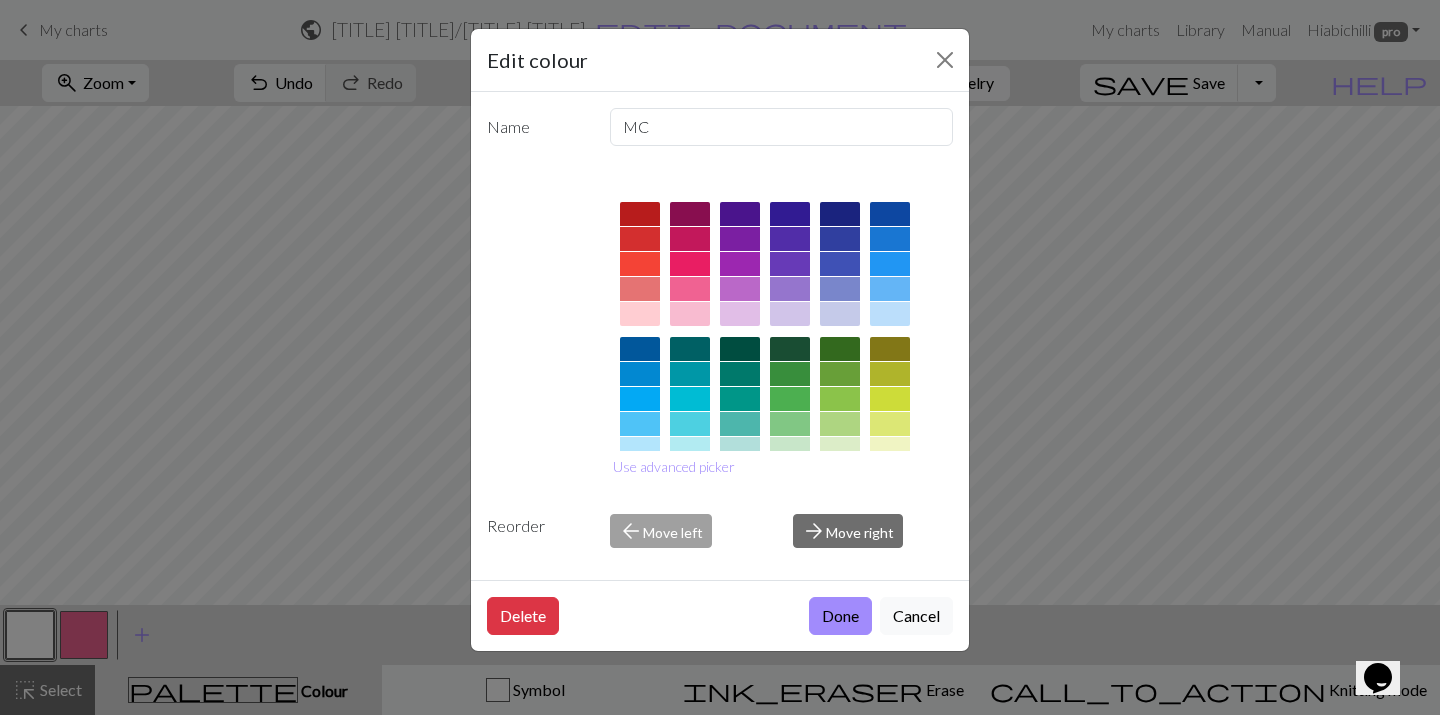 click at bounding box center (945, 60) 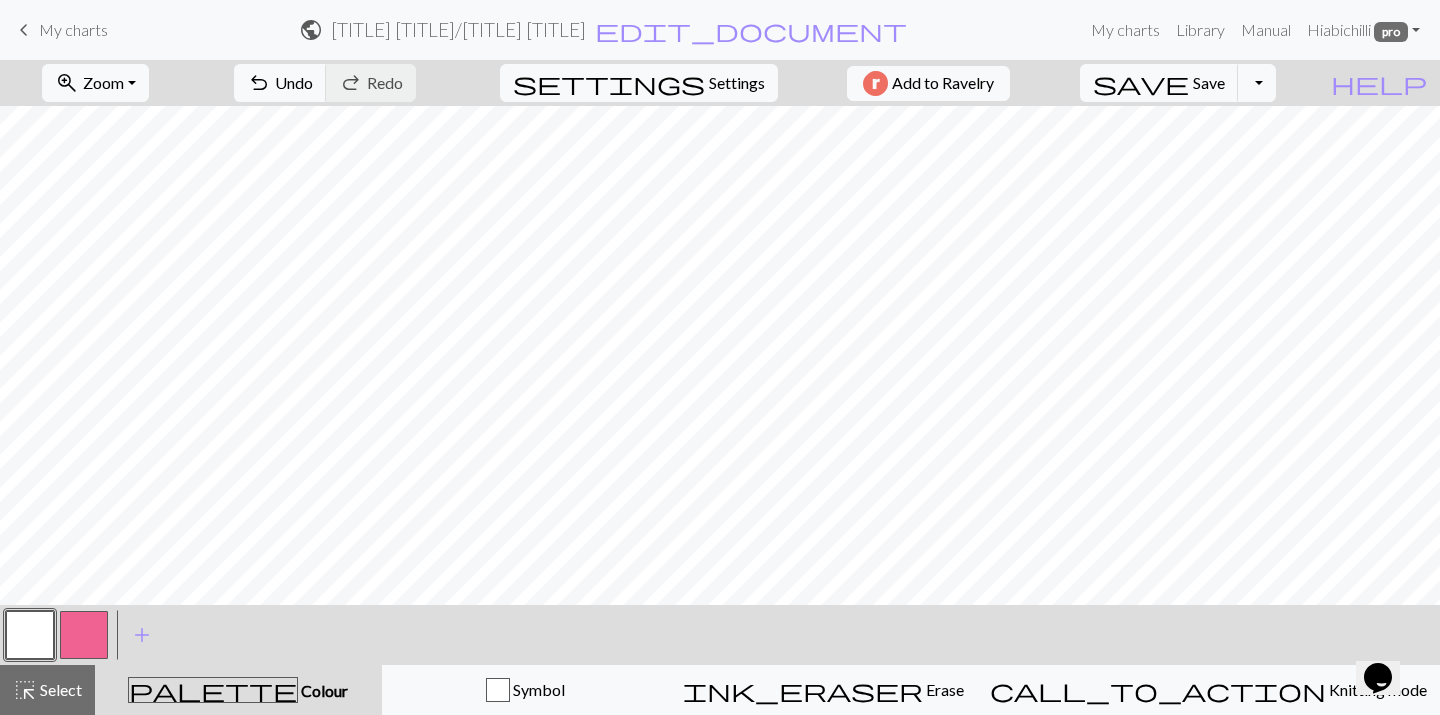 click at bounding box center [84, 635] 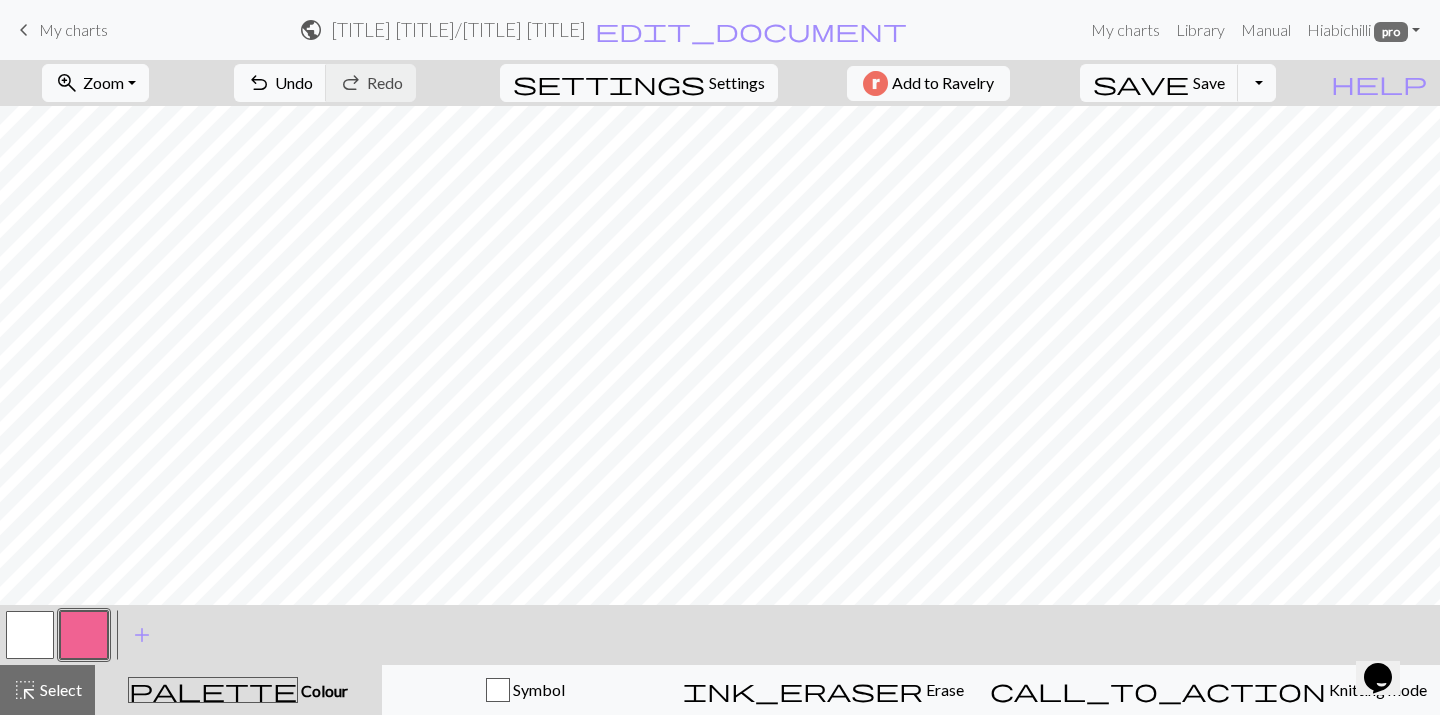 click at bounding box center (30, 635) 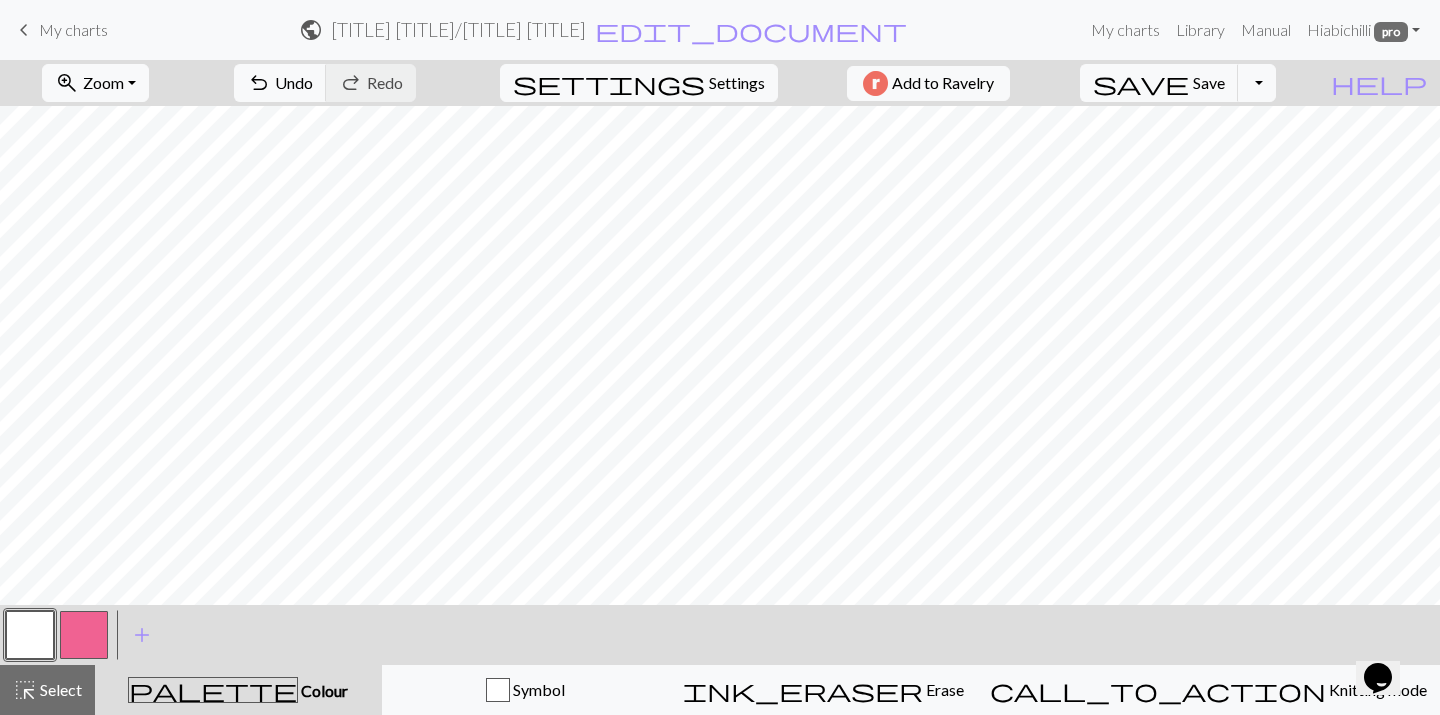 click at bounding box center (84, 635) 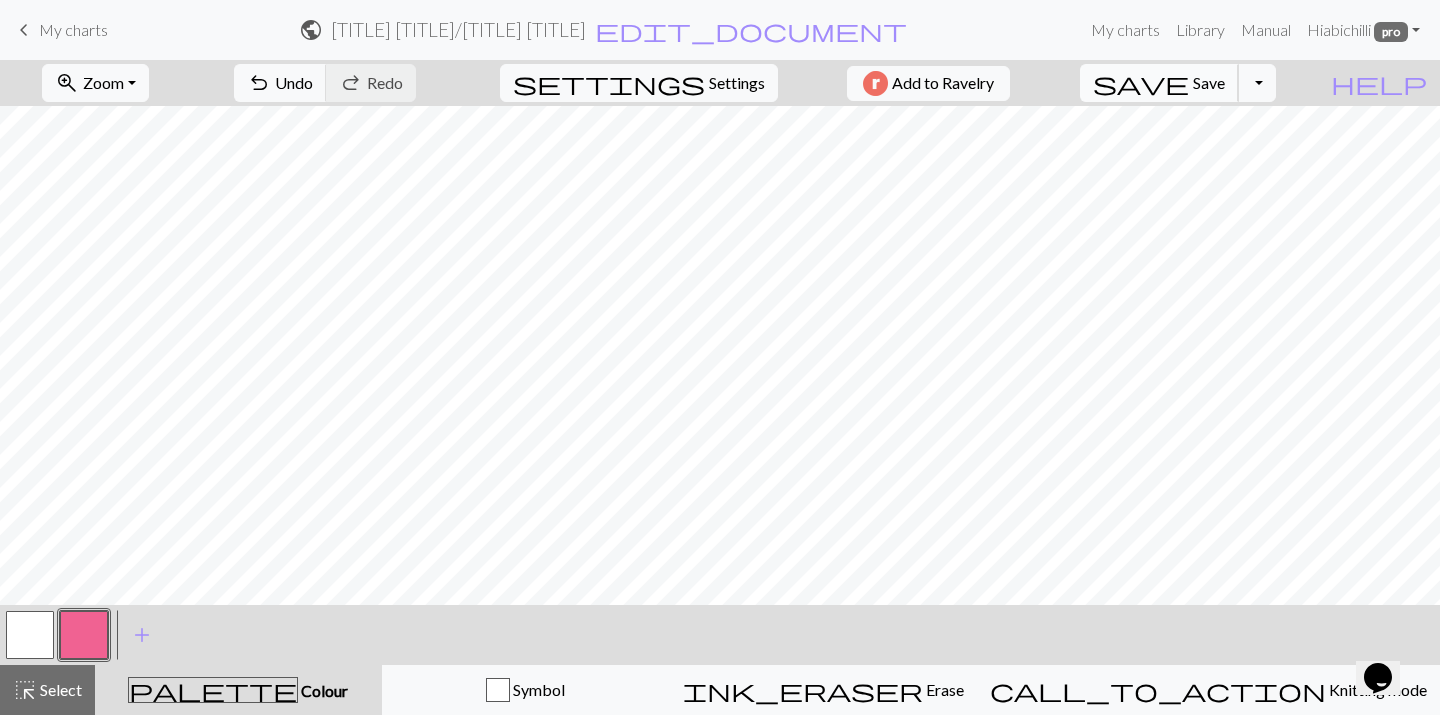 click on "save" at bounding box center [1141, 83] 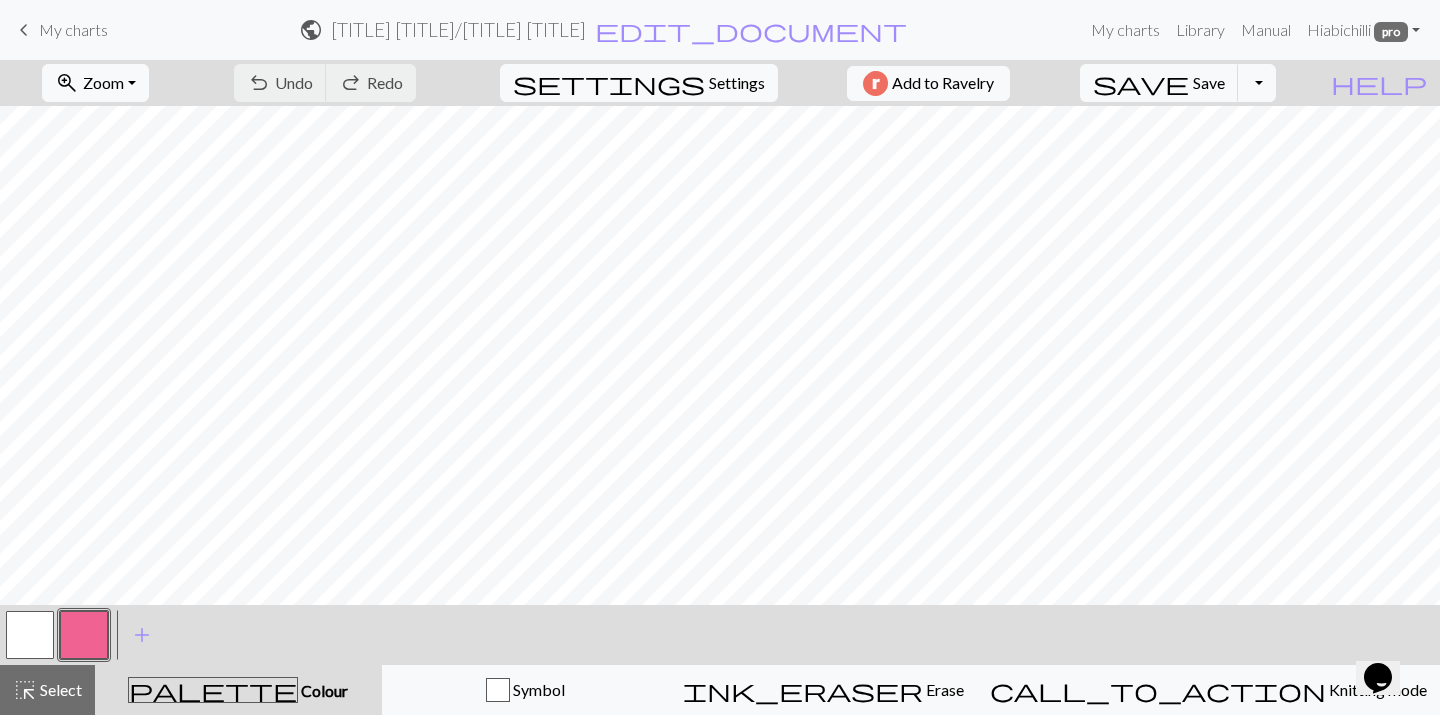 click on "My charts" at bounding box center [73, 29] 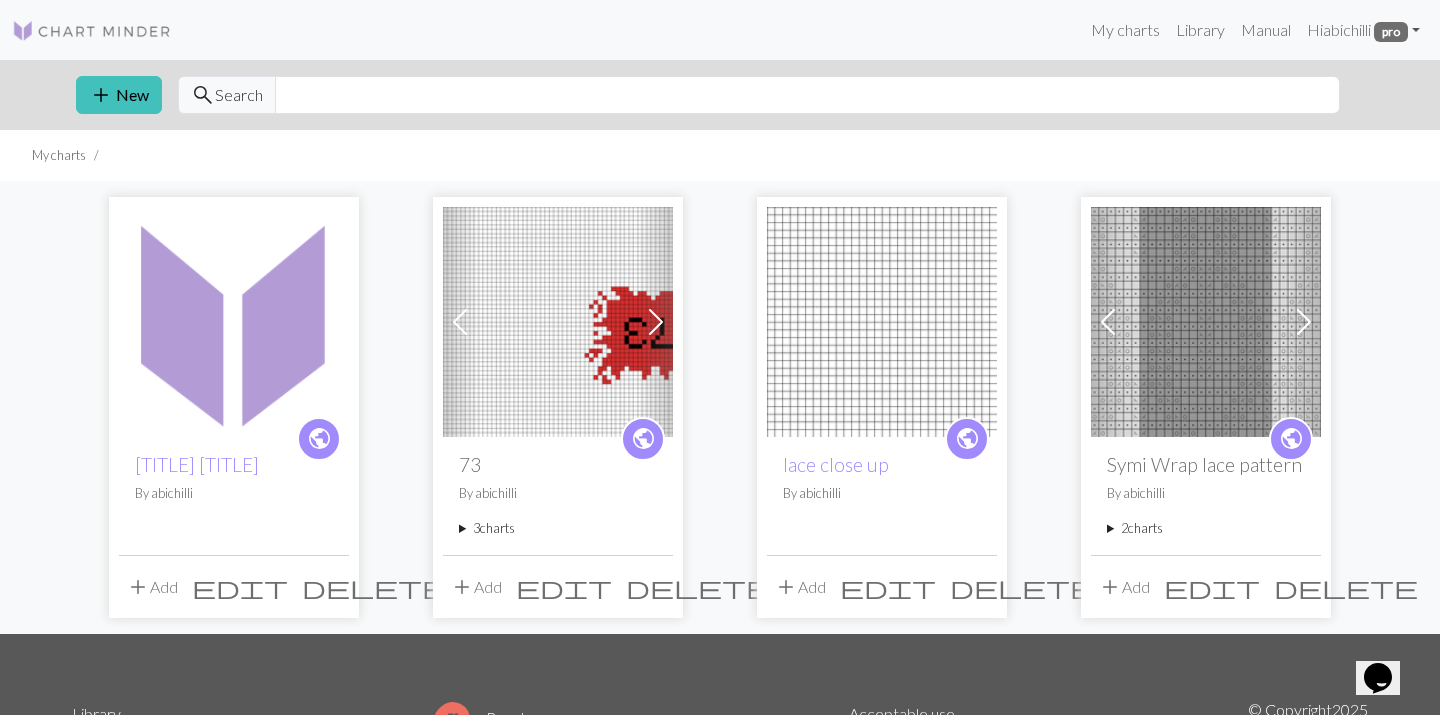 click at bounding box center [234, 322] 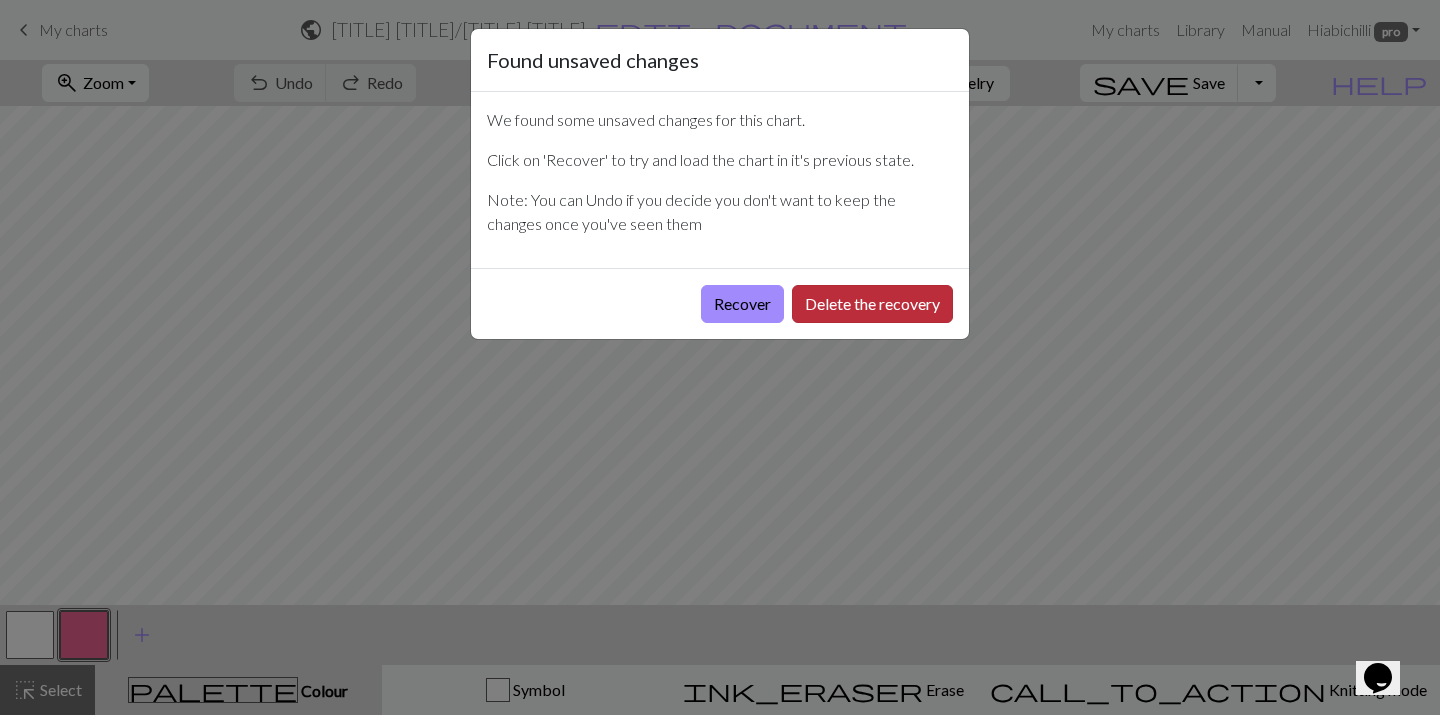 click on "Delete the recovery" at bounding box center [872, 304] 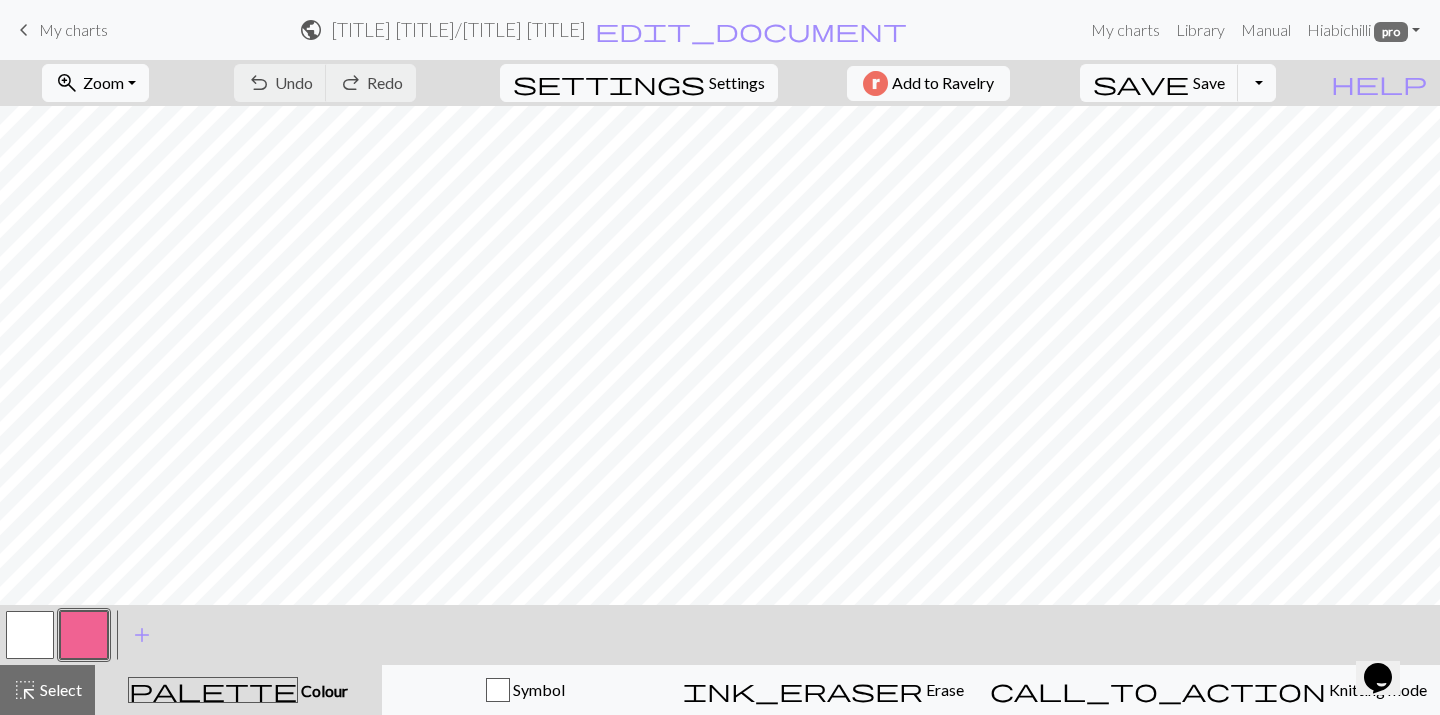 scroll, scrollTop: 0, scrollLeft: 0, axis: both 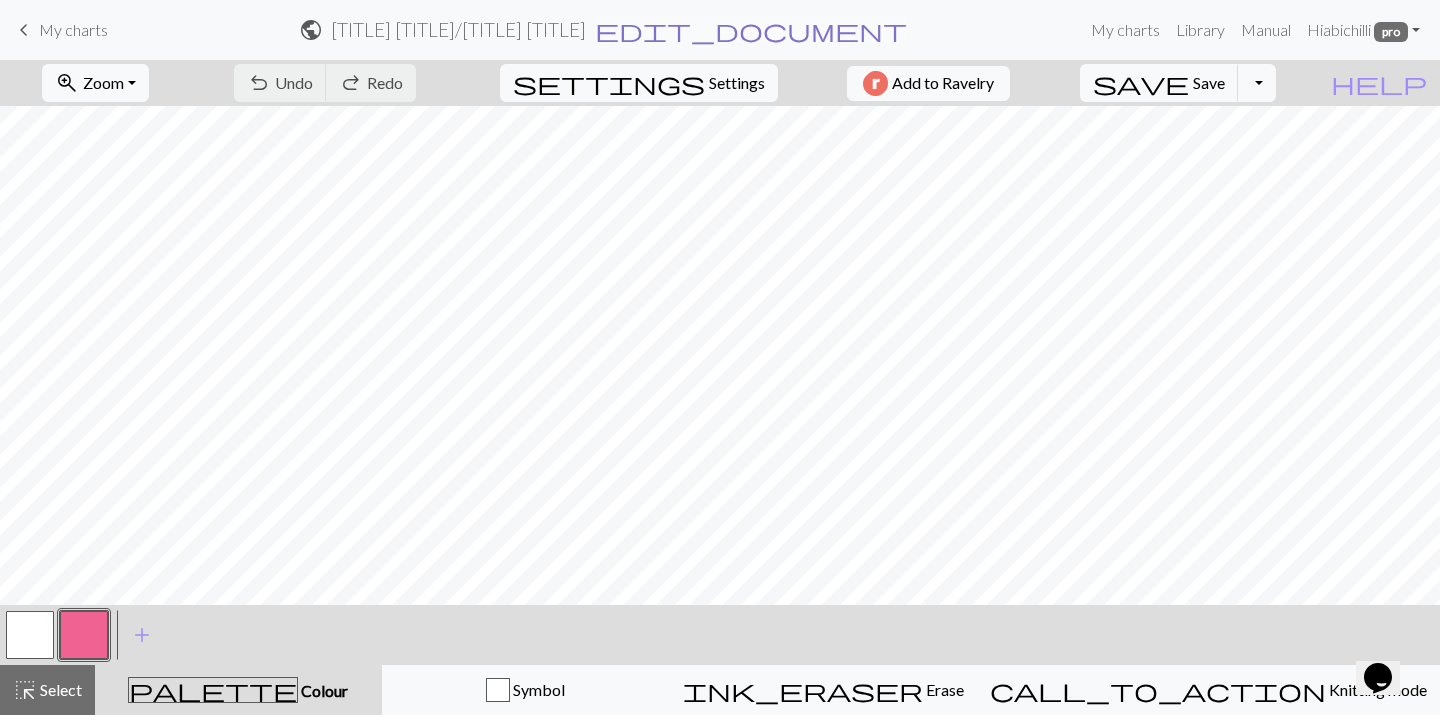 click on "edit_document" at bounding box center [751, 30] 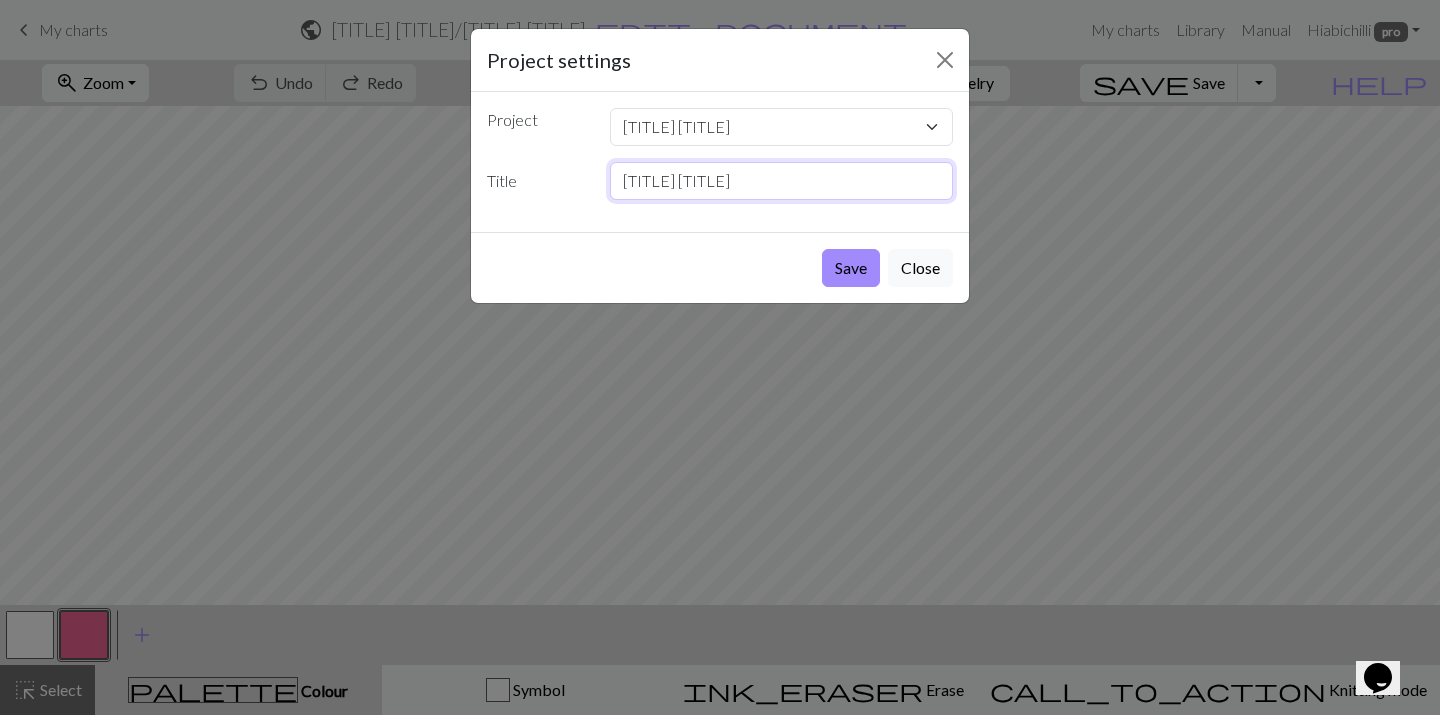 click on "[TITLE] [TITLE]" at bounding box center (782, 181) 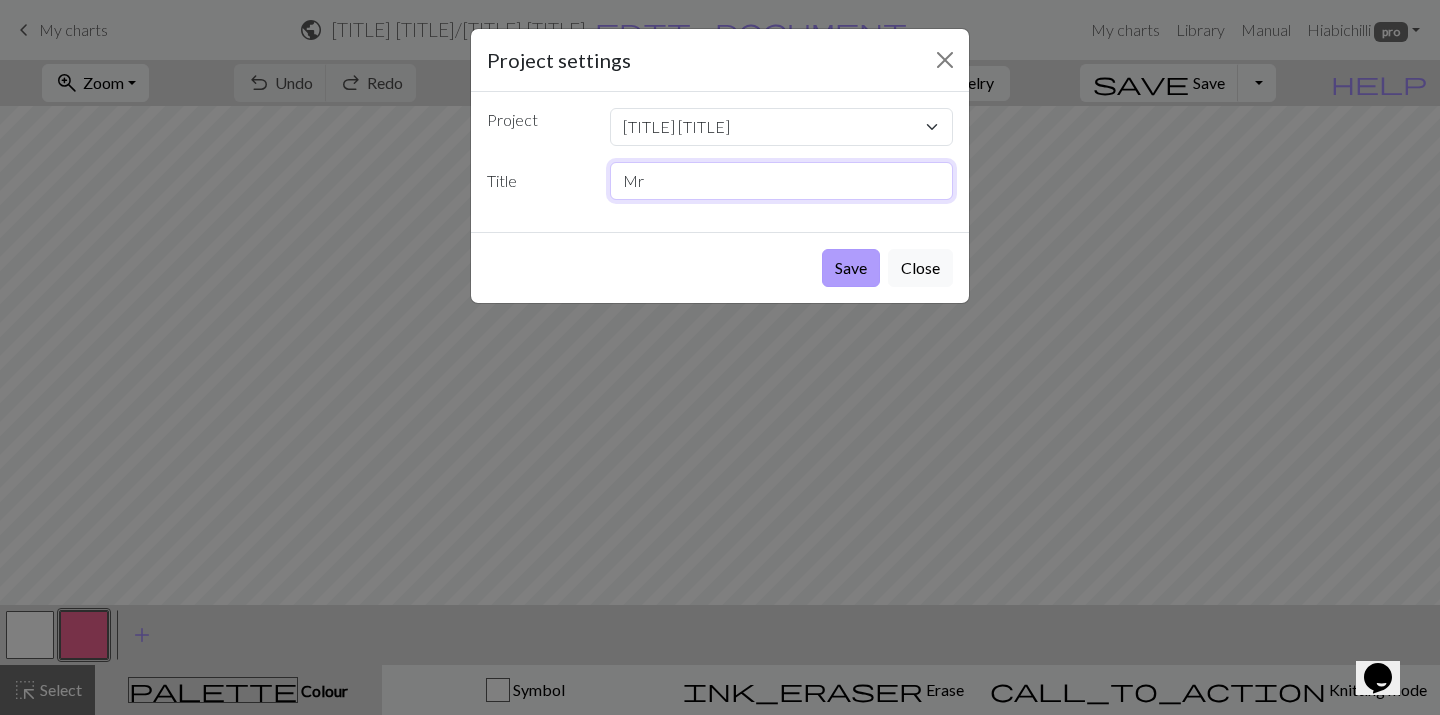 type on "Mr" 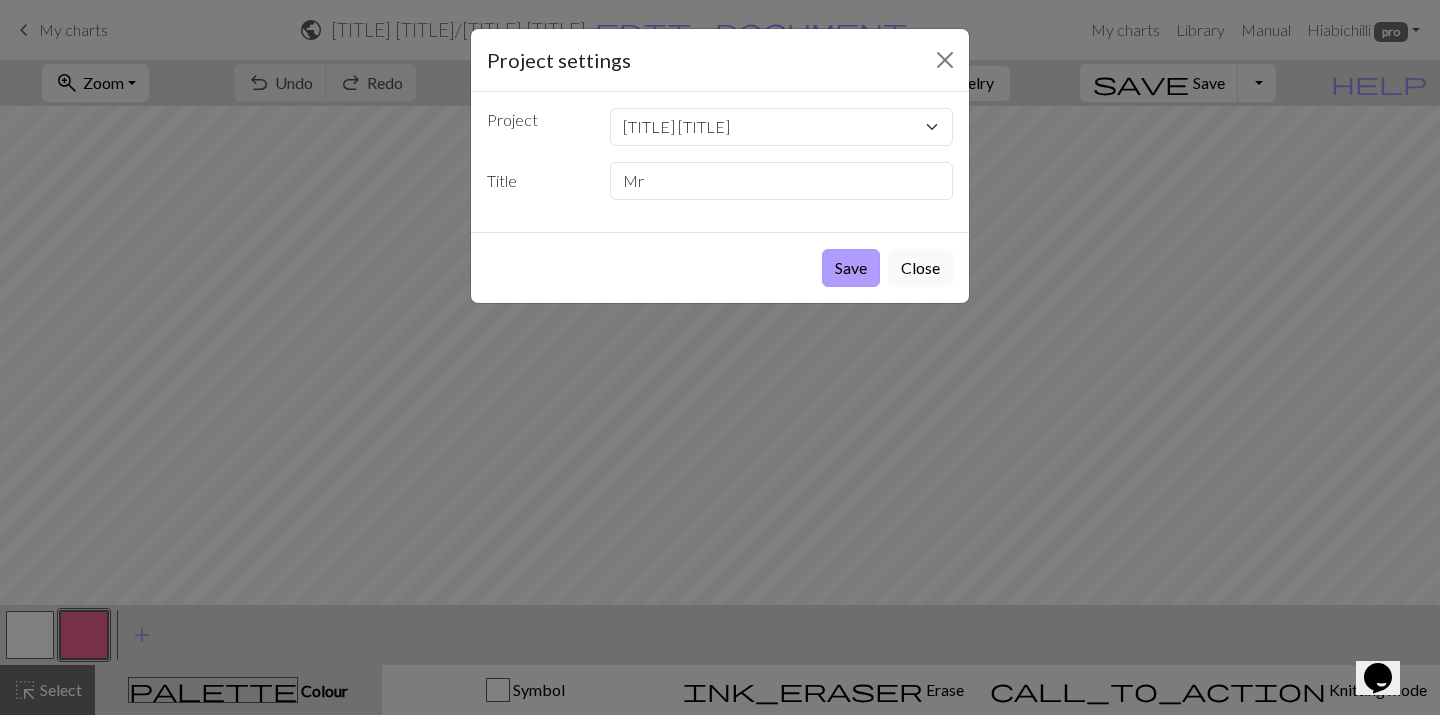 click on "Save" at bounding box center [851, 268] 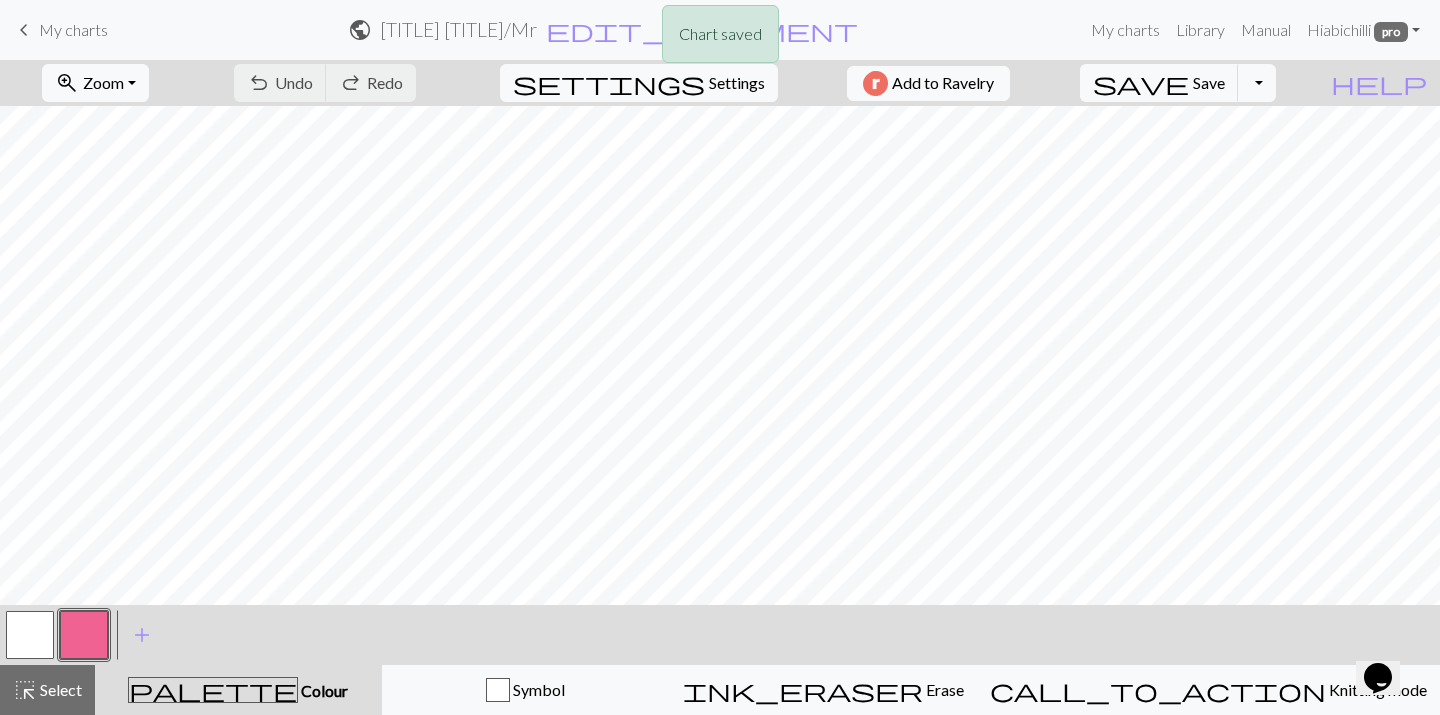 scroll, scrollTop: 0, scrollLeft: 0, axis: both 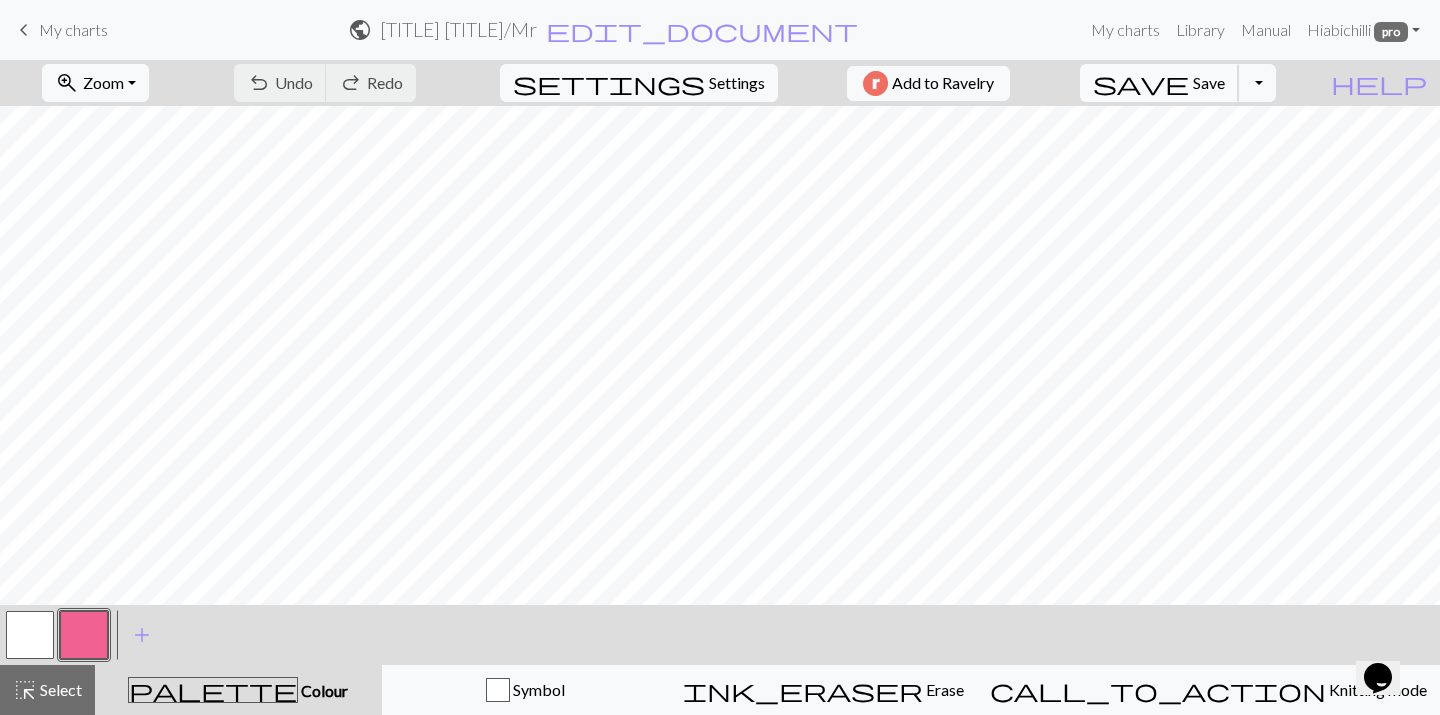 click on "Save" at bounding box center [1209, 82] 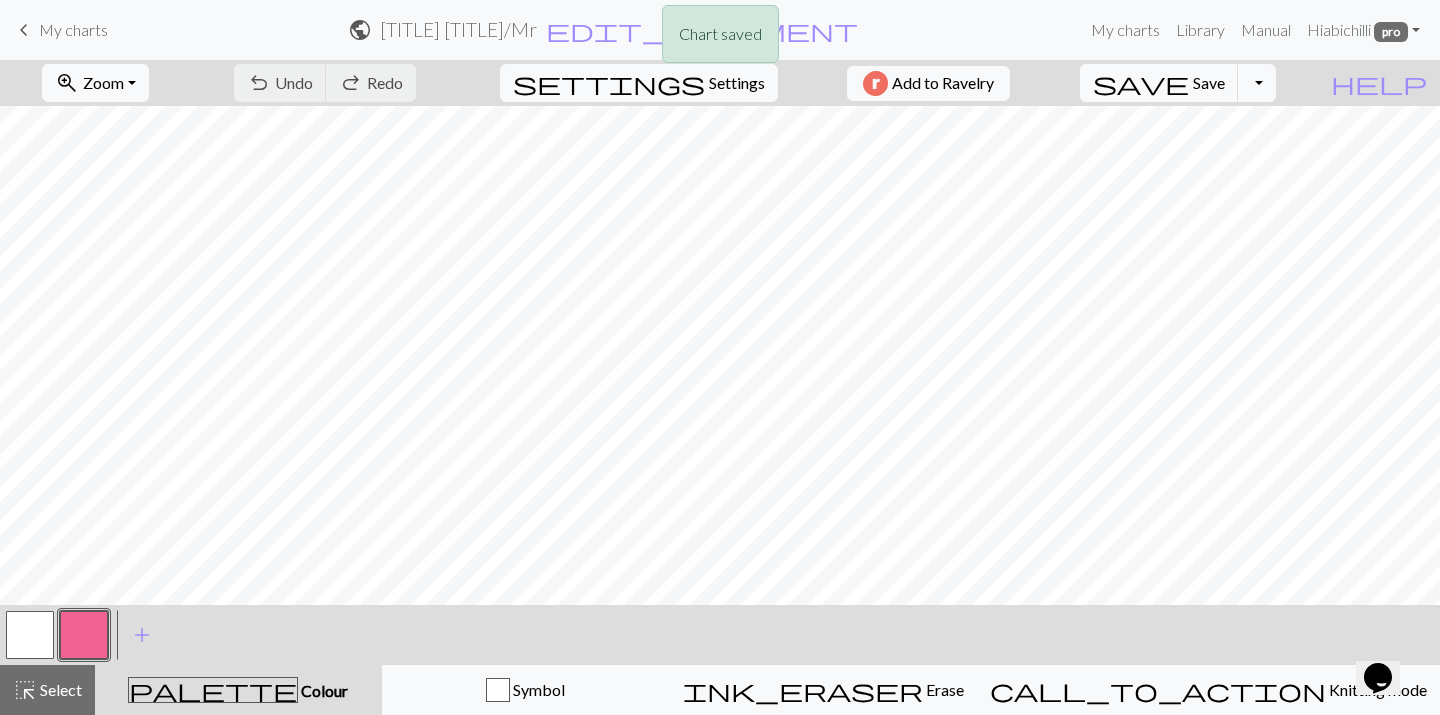 click on "Chart saved" at bounding box center [720, 39] 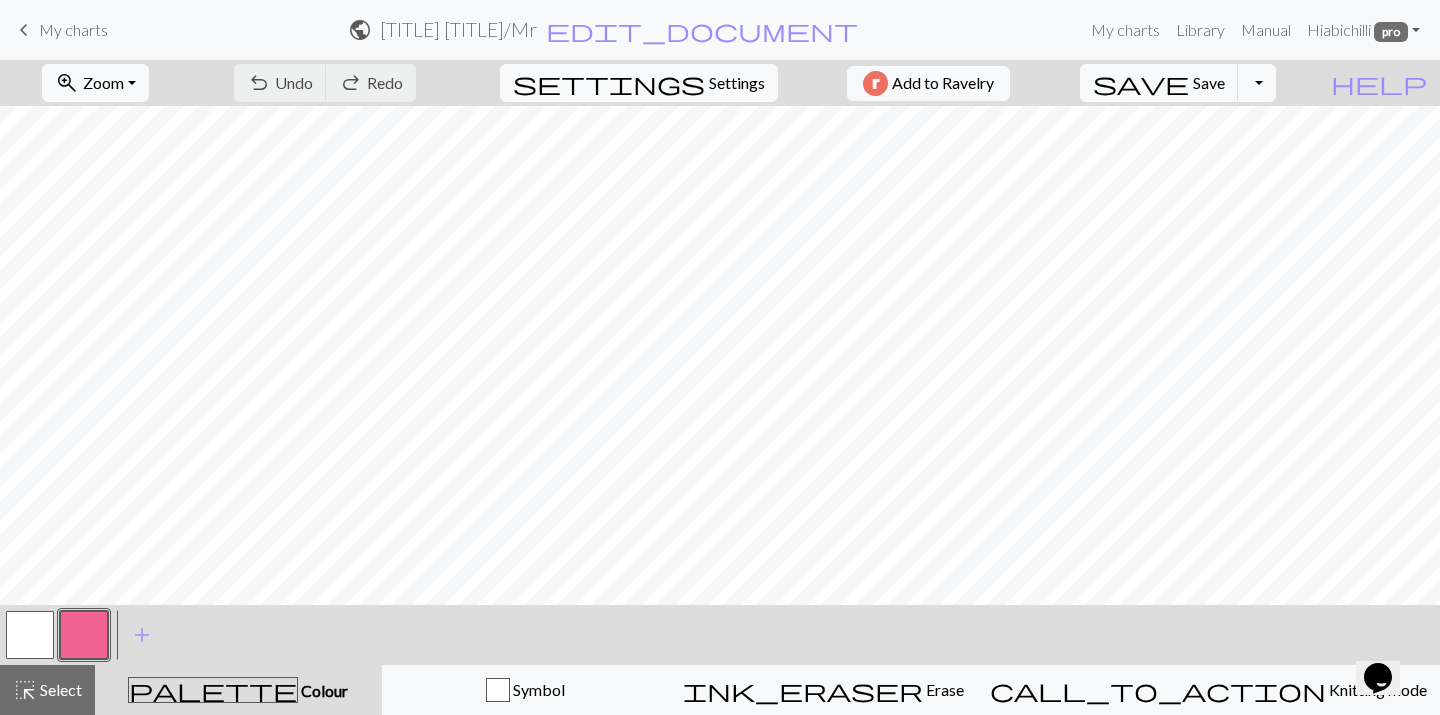 click on "keyboard_arrow_left" at bounding box center [24, 30] 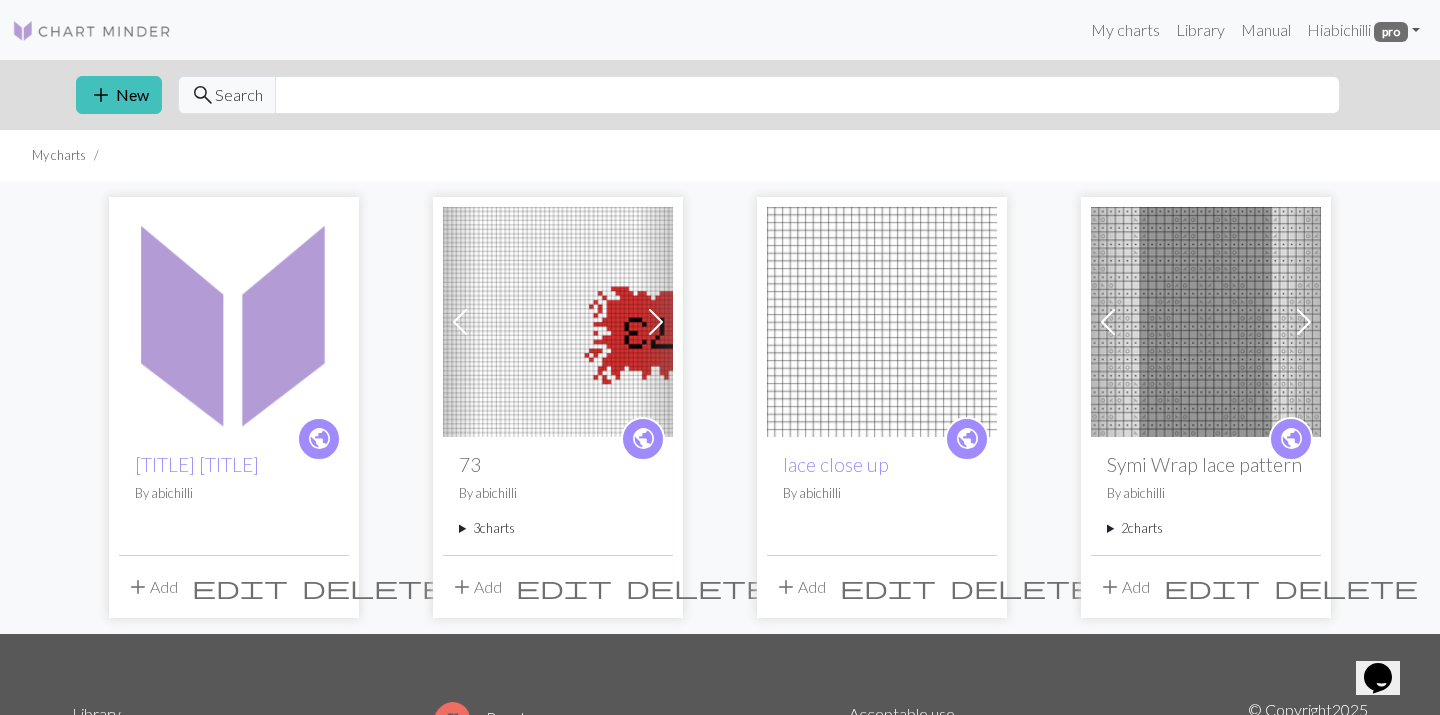 click on "add" at bounding box center (138, 587) 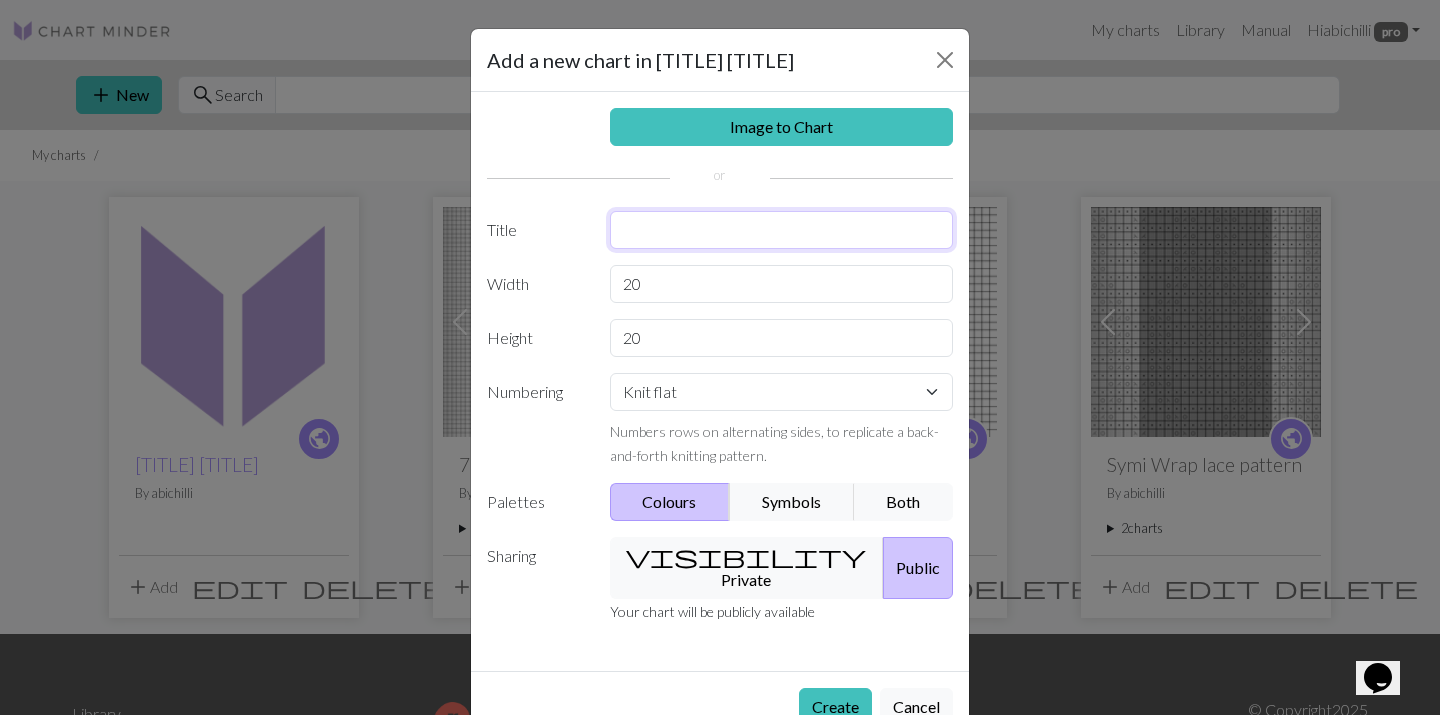 click at bounding box center [782, 230] 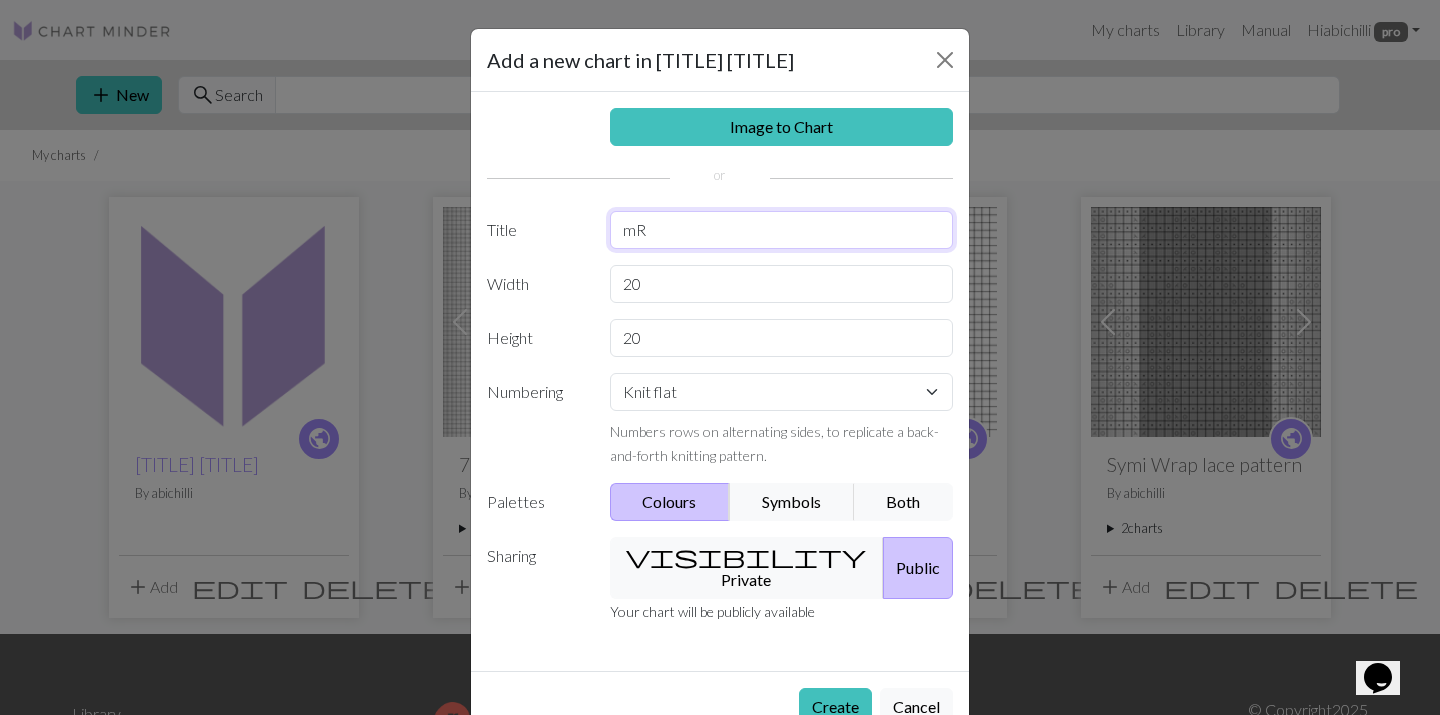 type on "m" 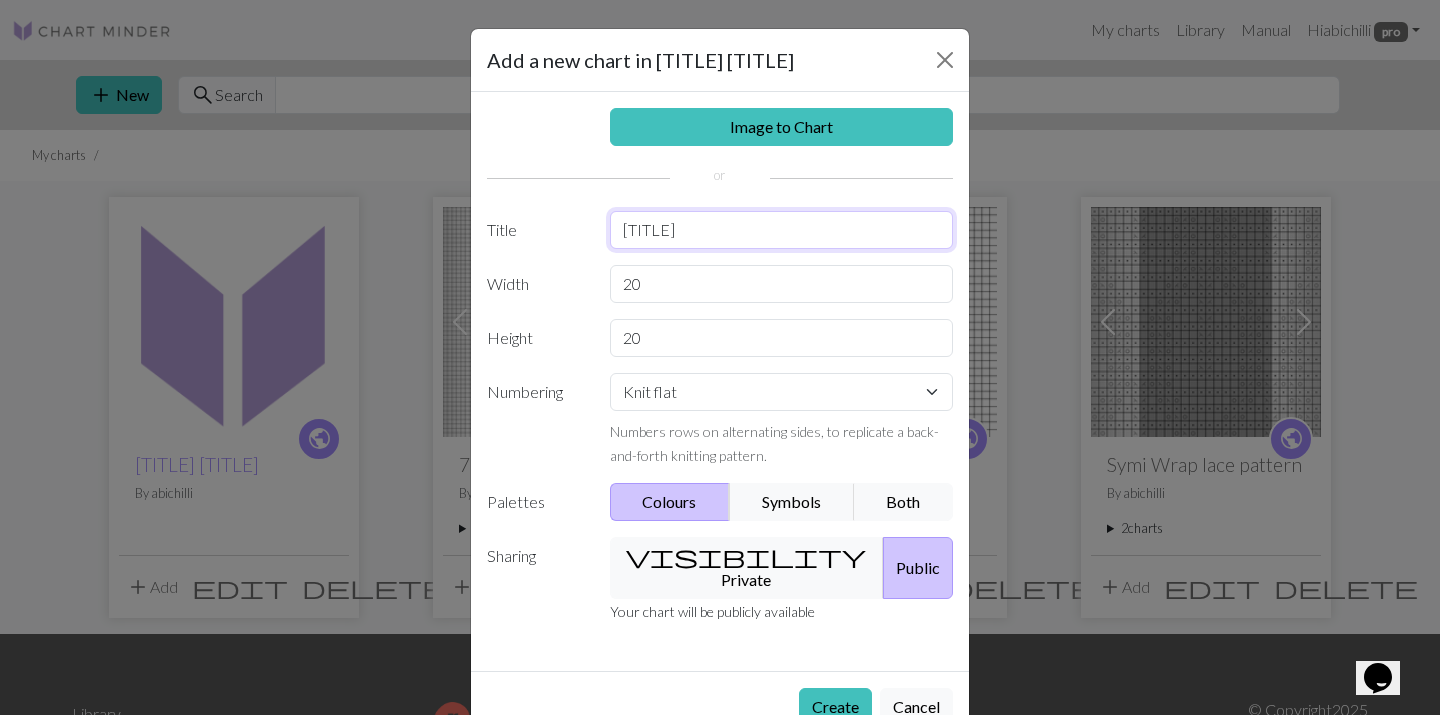 type on "[TITLE]" 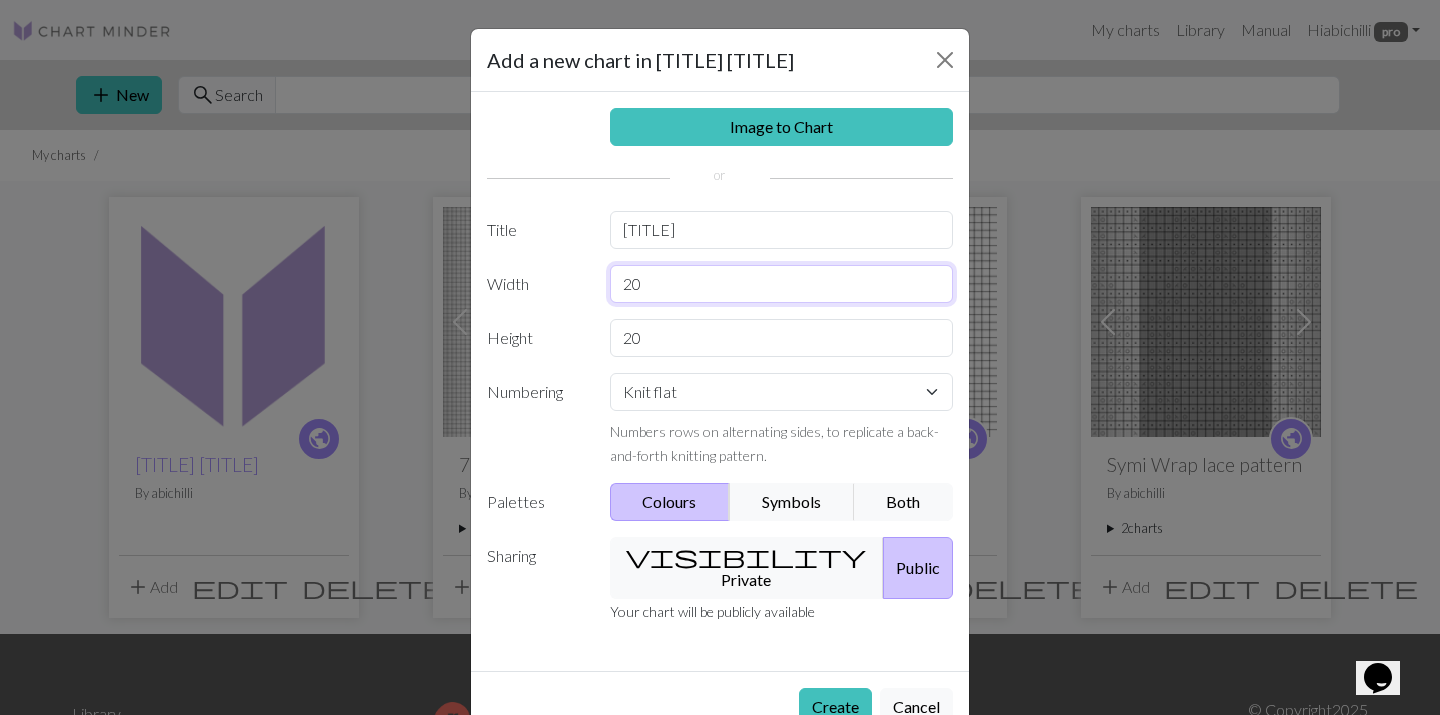 click on "20" at bounding box center [782, 284] 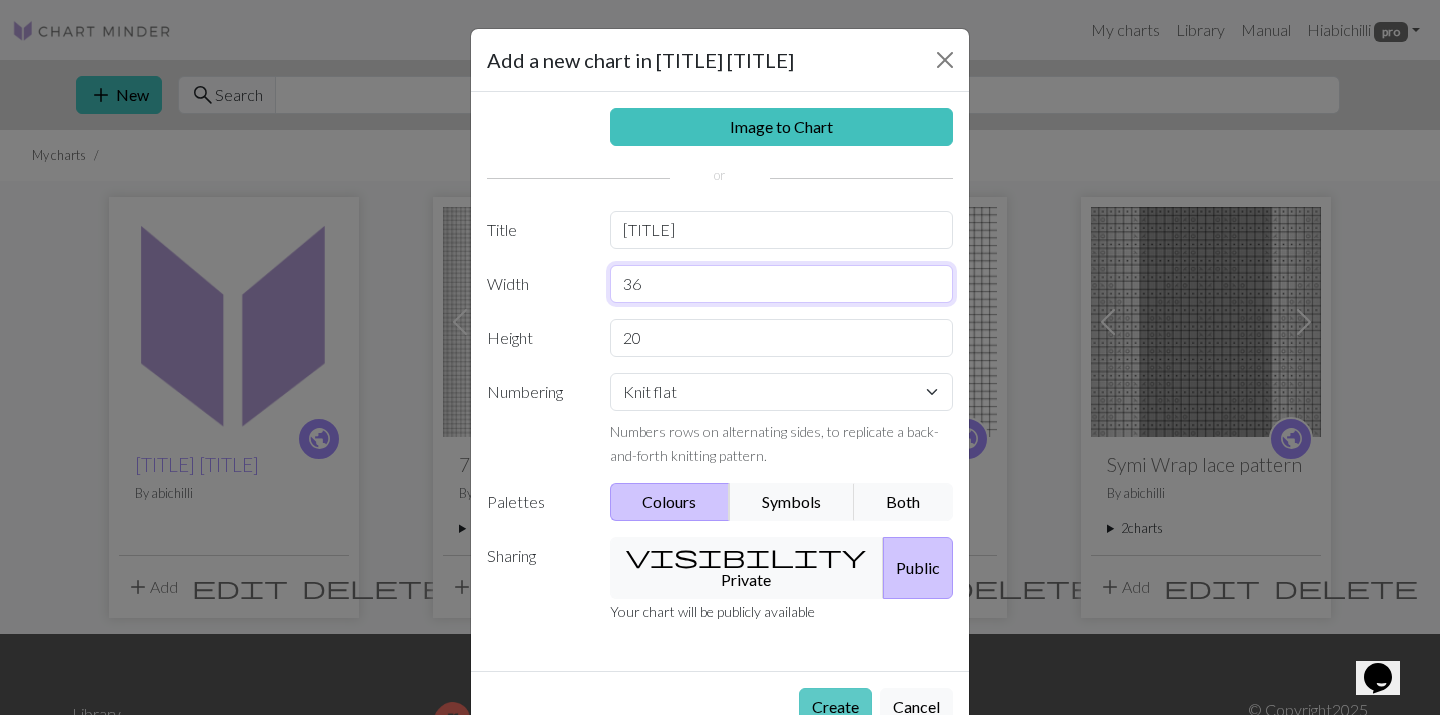 type on "36" 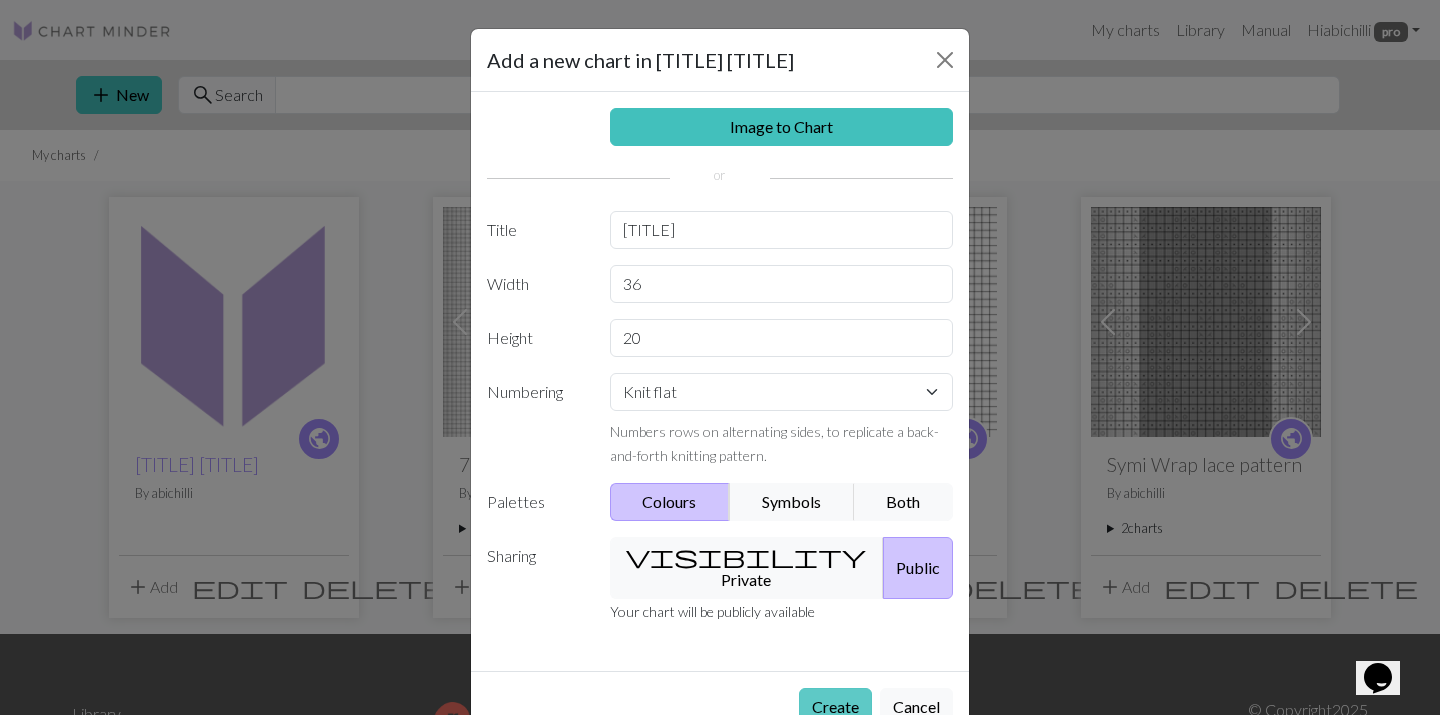 click on "Create" at bounding box center [835, 707] 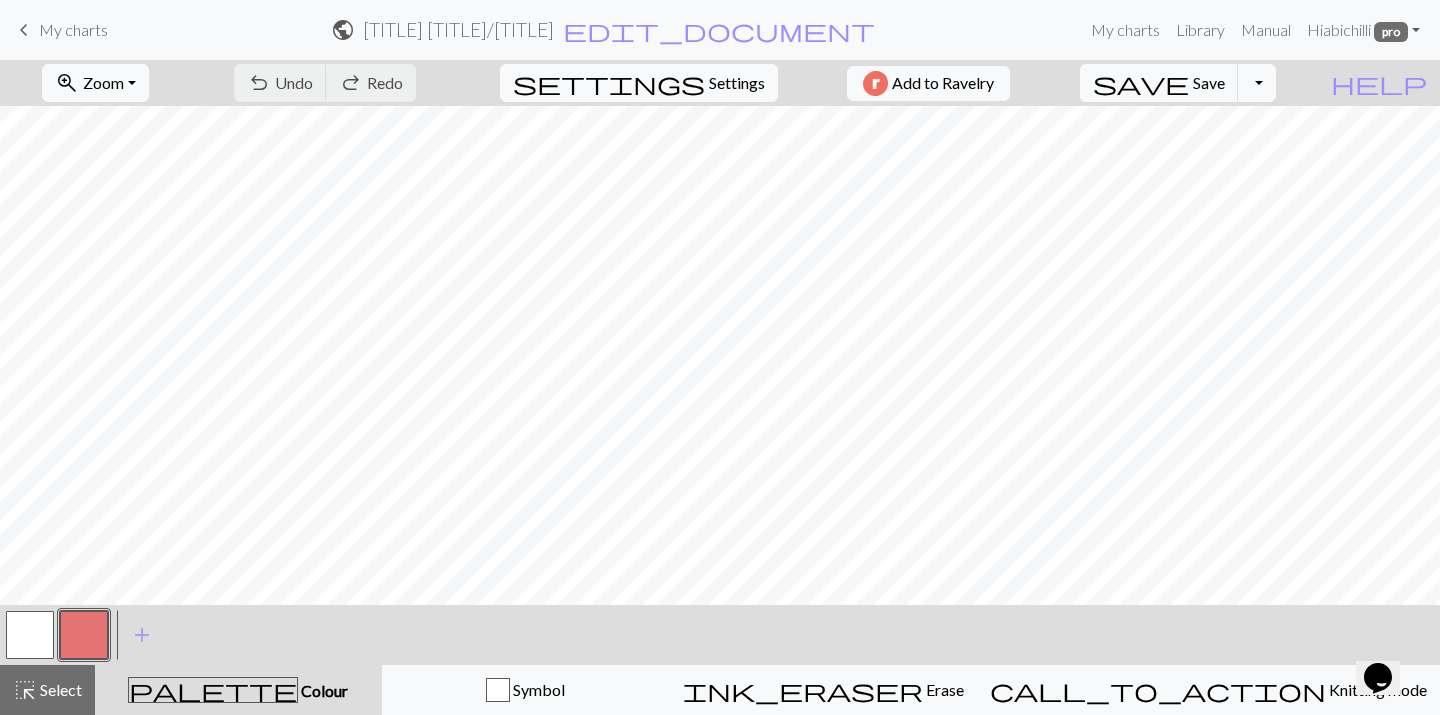 click at bounding box center [84, 635] 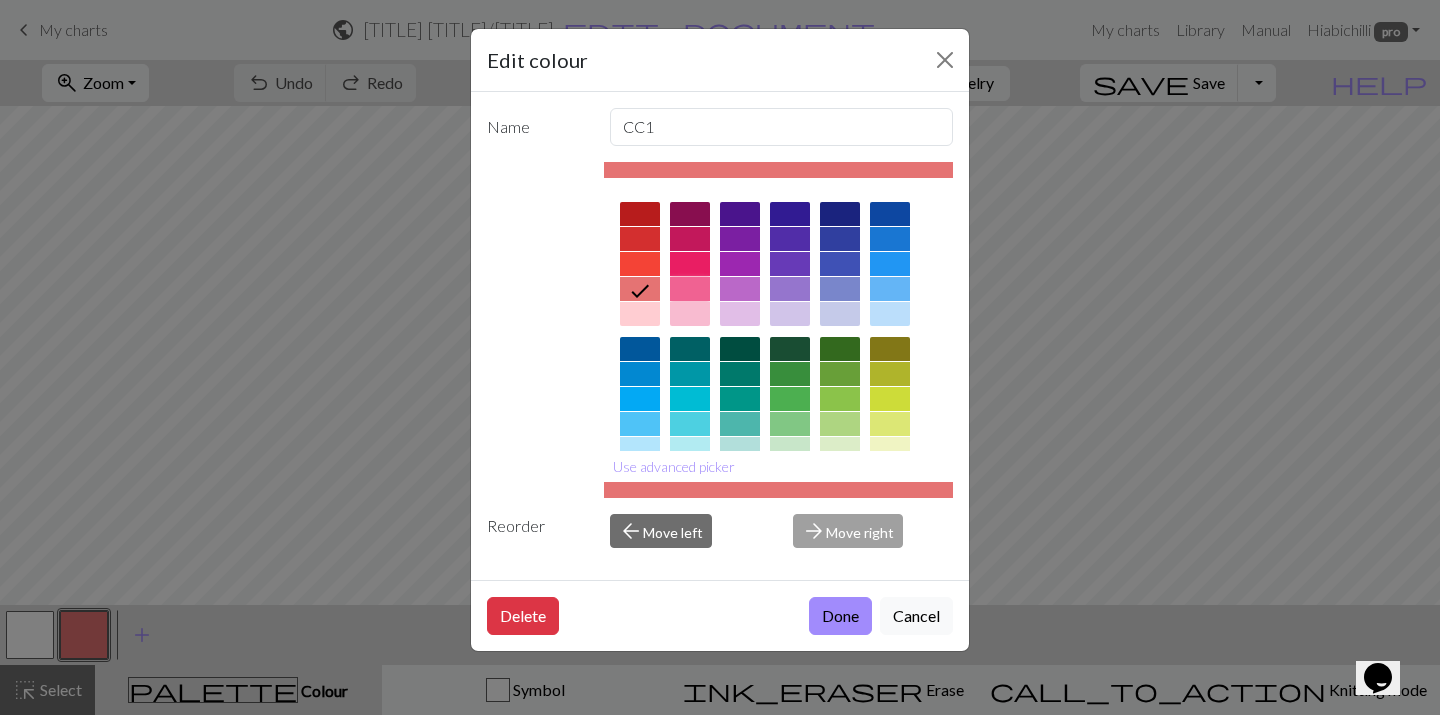 click at bounding box center (690, 289) 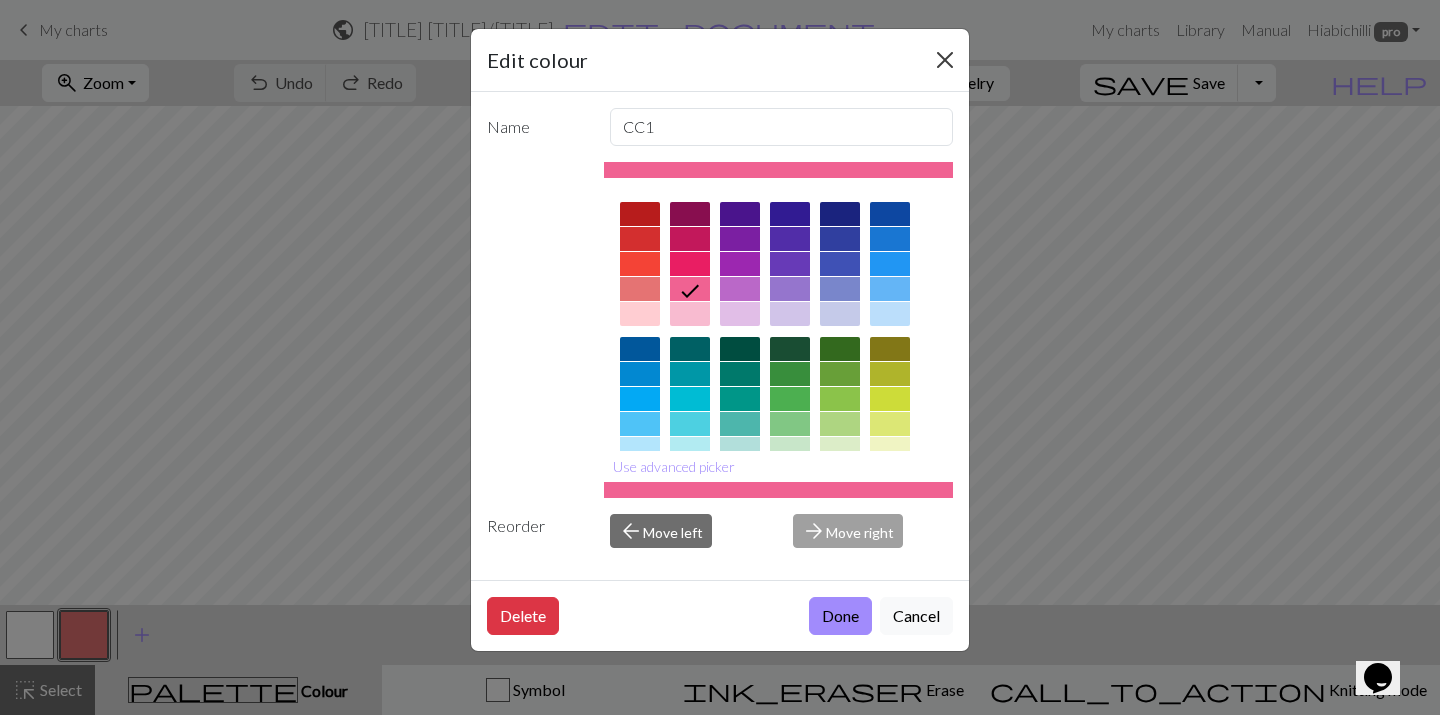 click at bounding box center (945, 60) 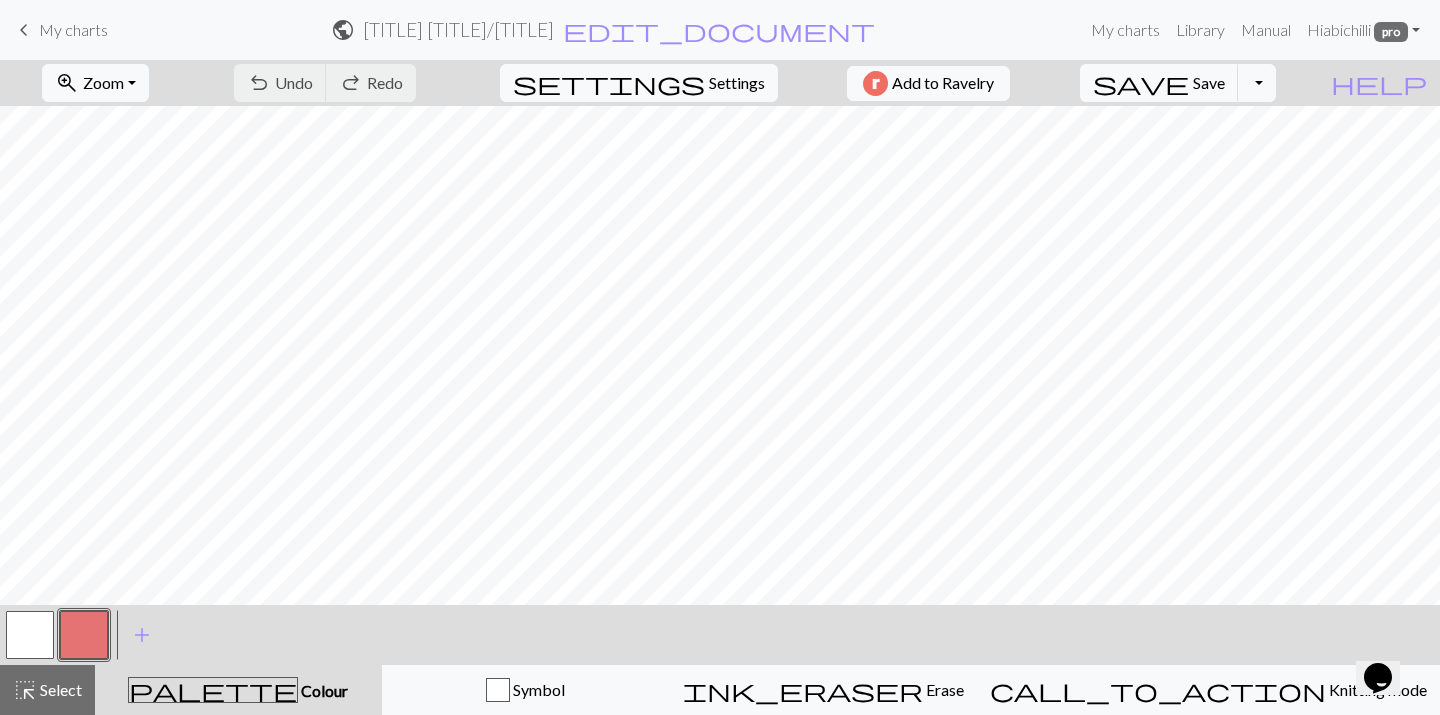 click at bounding box center [84, 635] 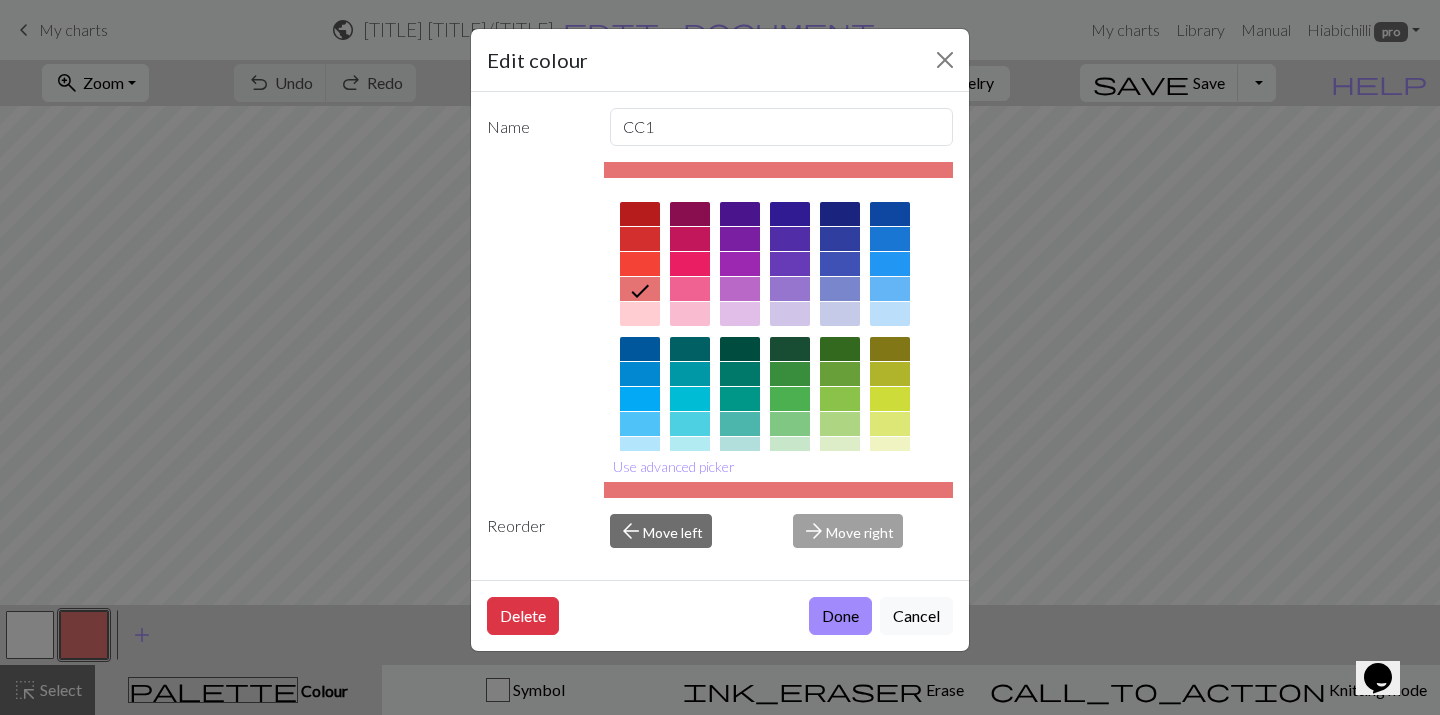 click at bounding box center [690, 289] 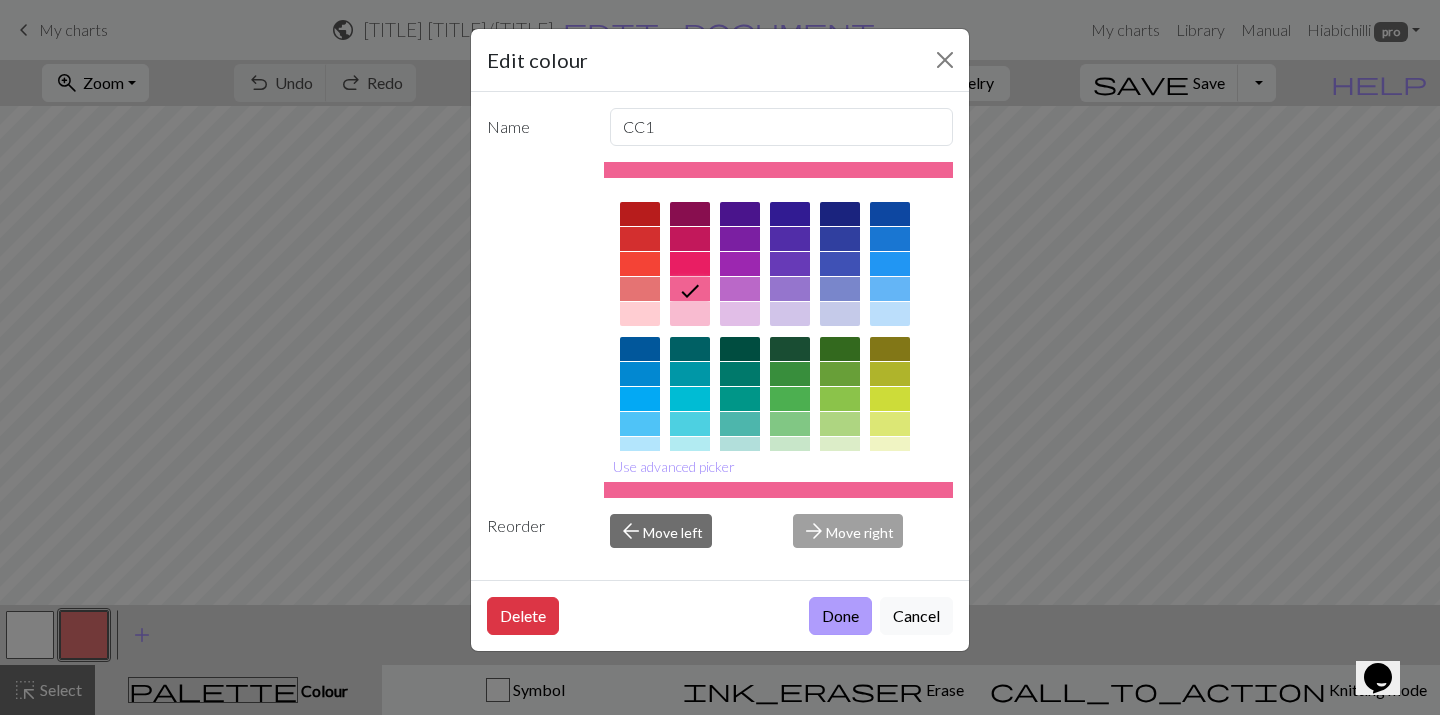 click on "Done" at bounding box center (840, 616) 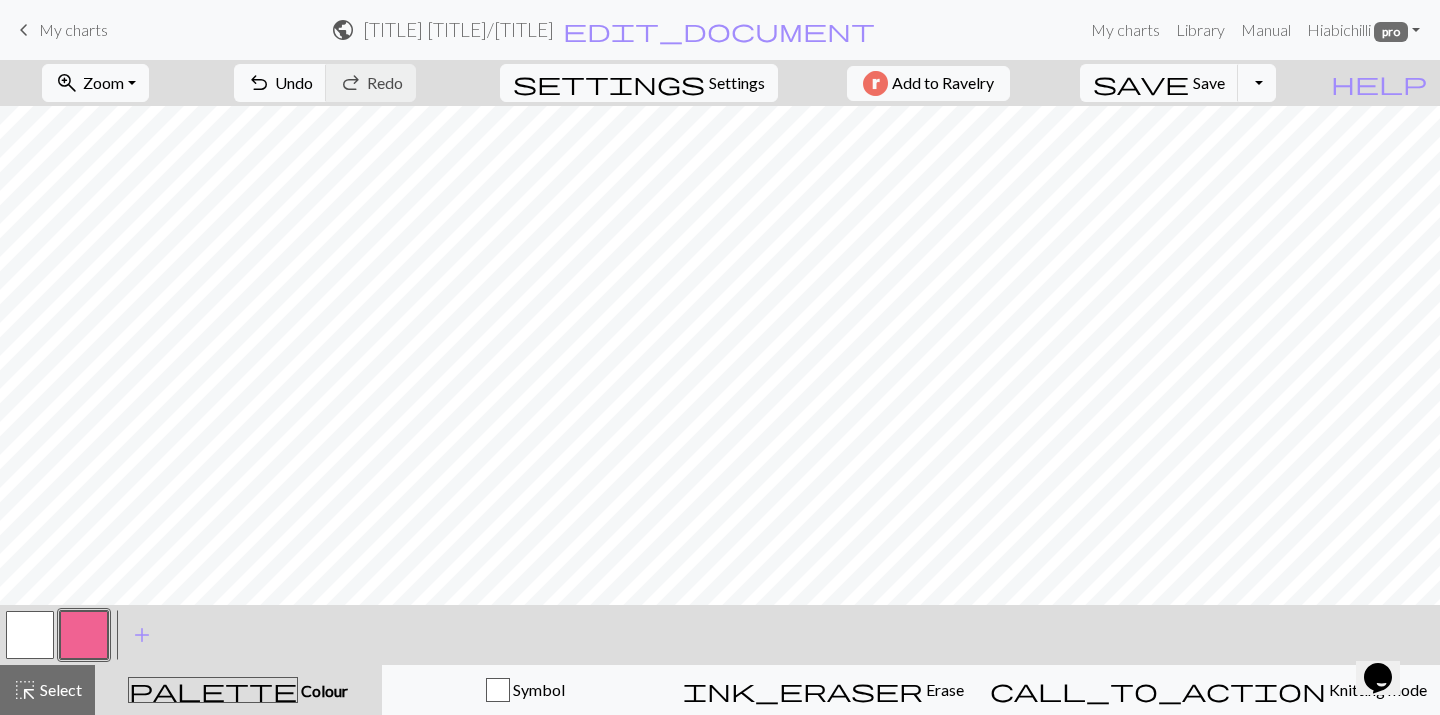 click at bounding box center (30, 635) 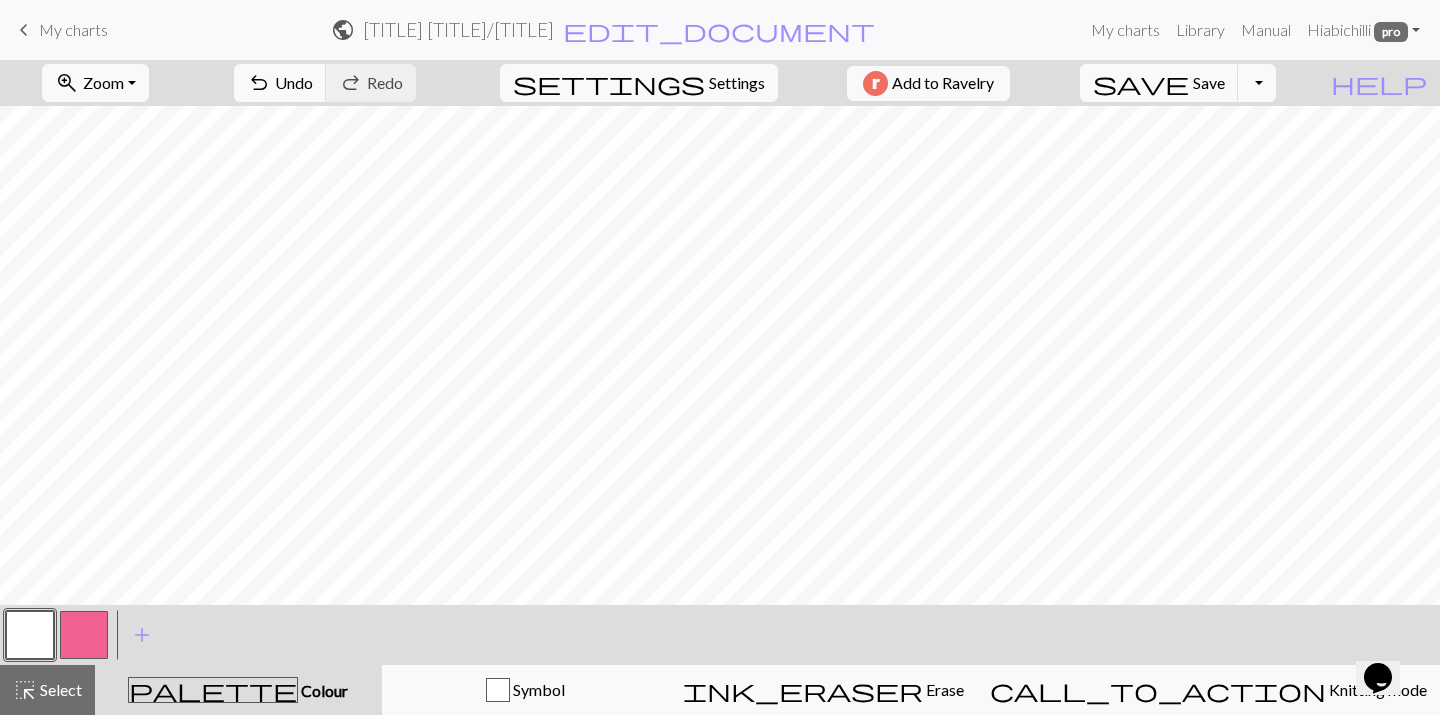 click at bounding box center [84, 635] 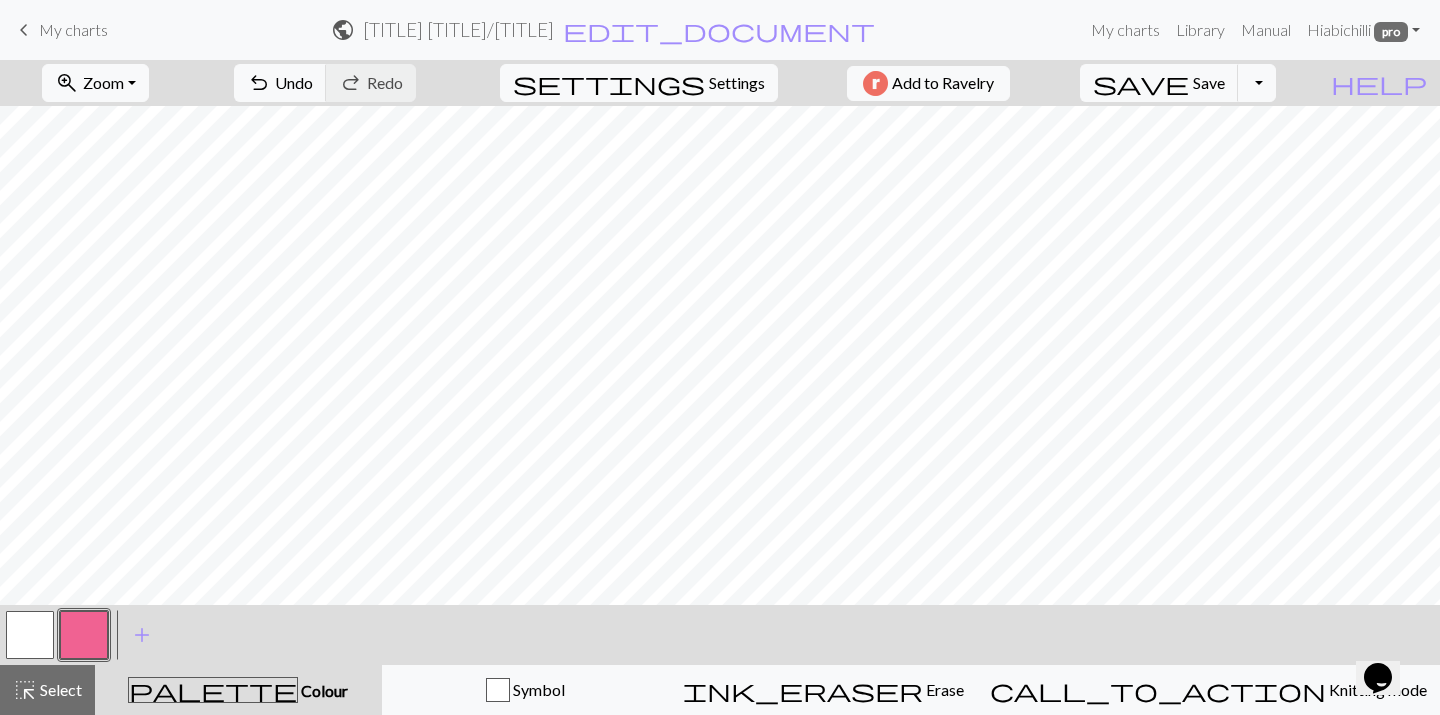 click at bounding box center [30, 635] 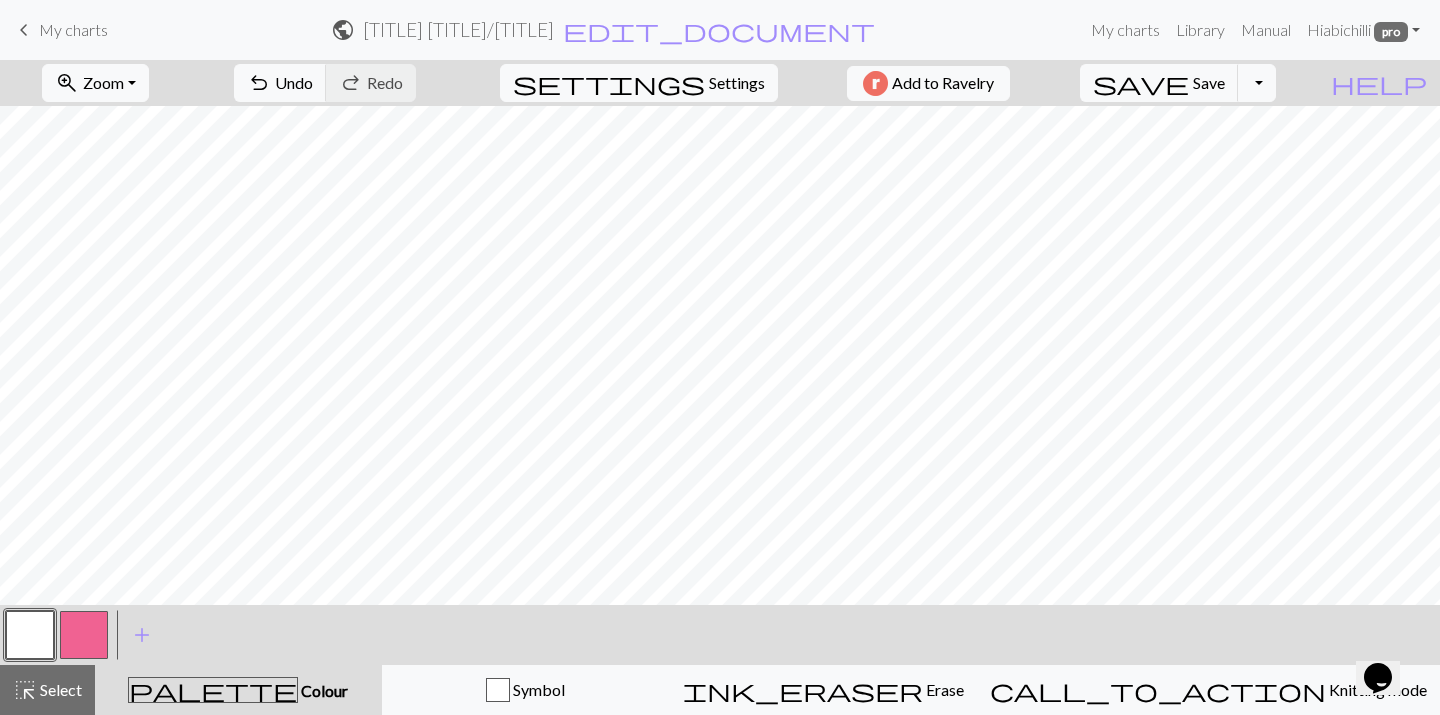 click at bounding box center [84, 635] 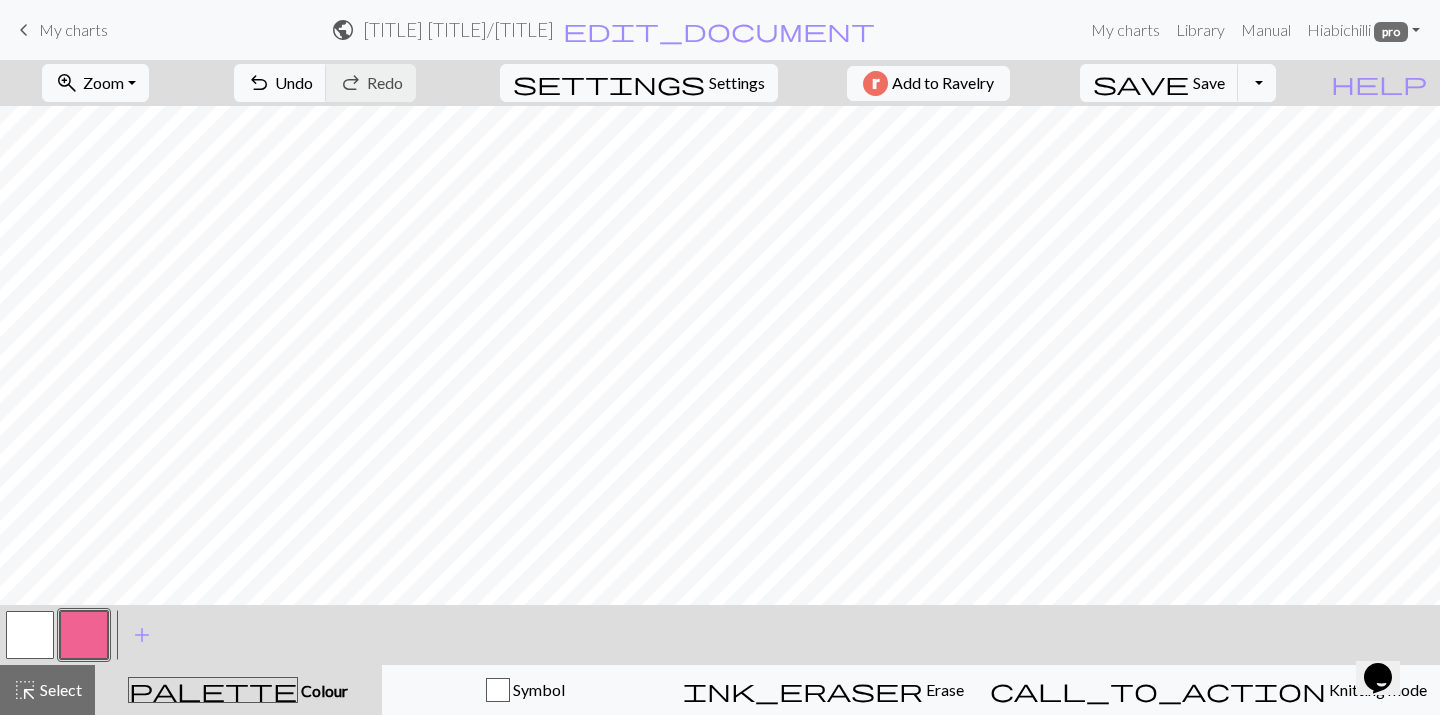 click at bounding box center [30, 635] 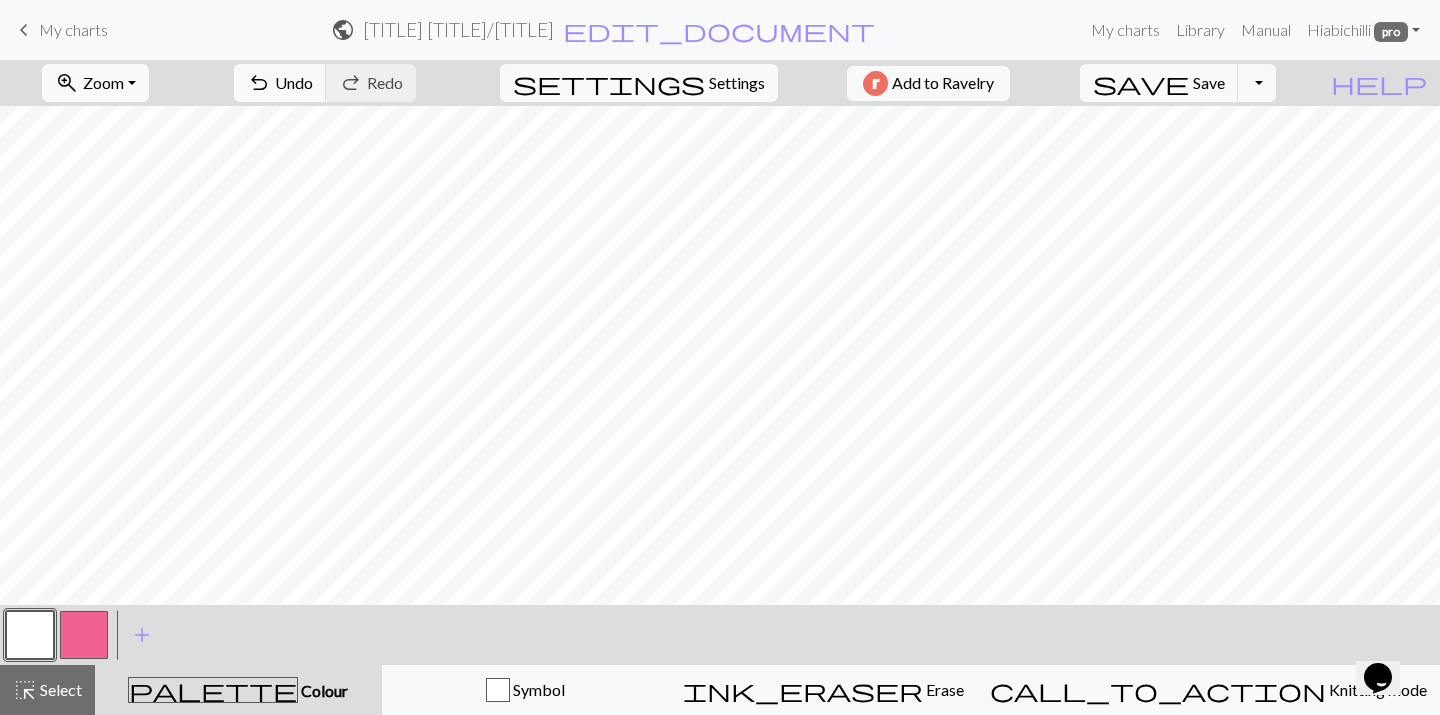 click at bounding box center [84, 635] 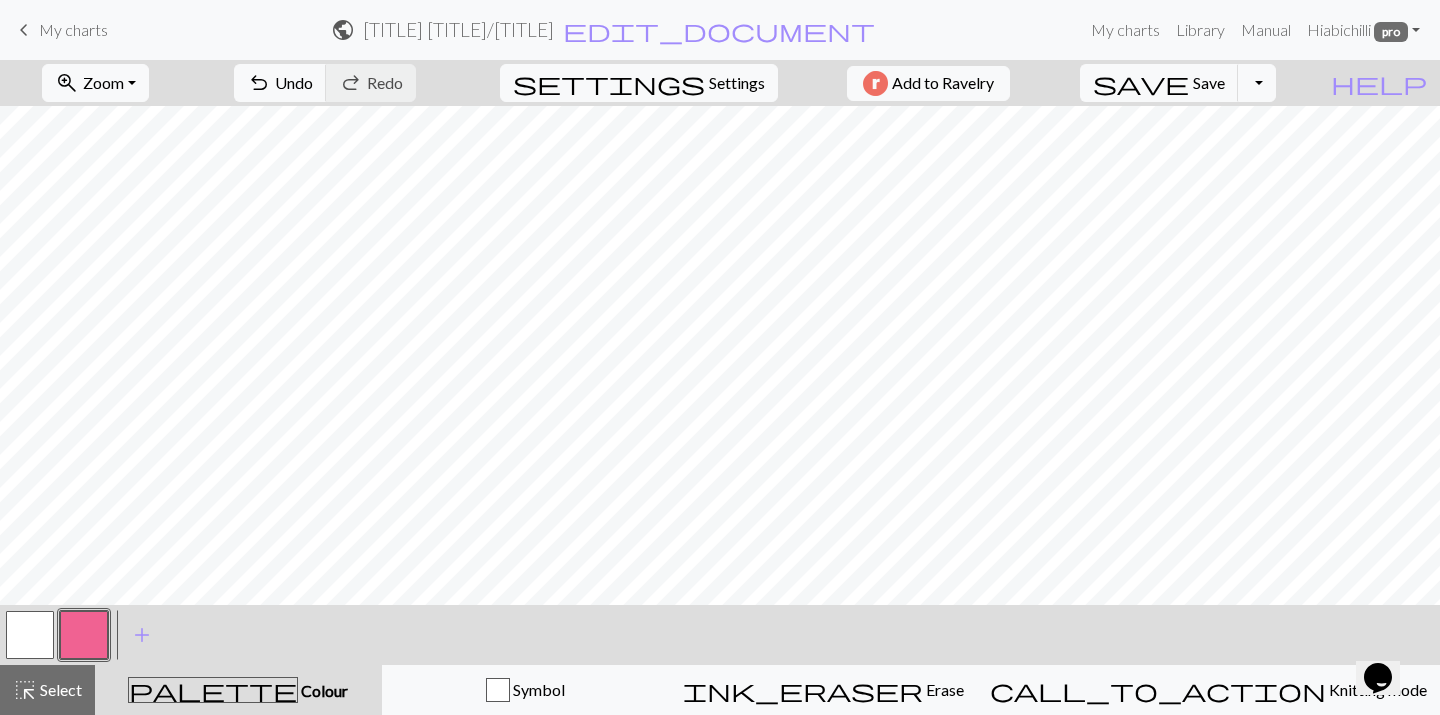 click at bounding box center (84, 635) 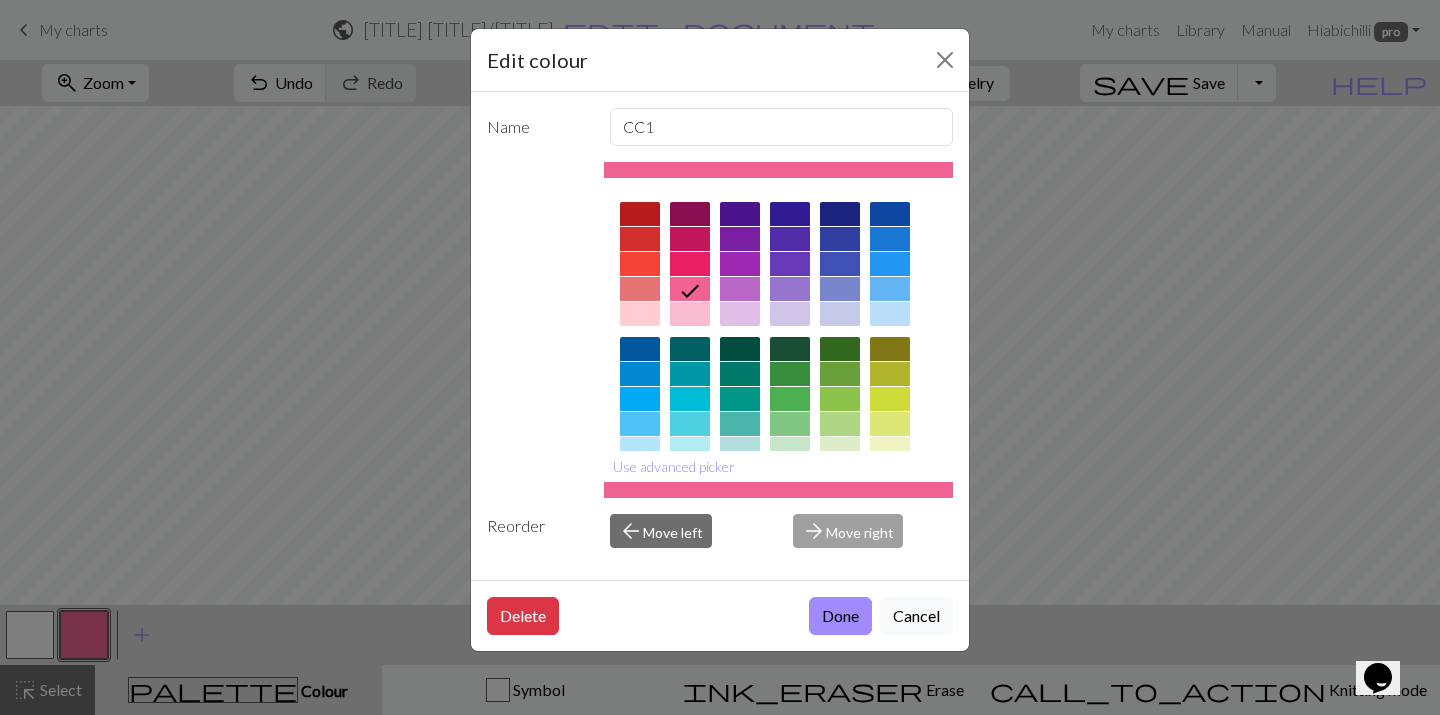 click on "Edit colour Name CC1 Use advanced picker Reorder arrow_back Move left arrow_forward Move right Delete Done Cancel" at bounding box center [720, 357] 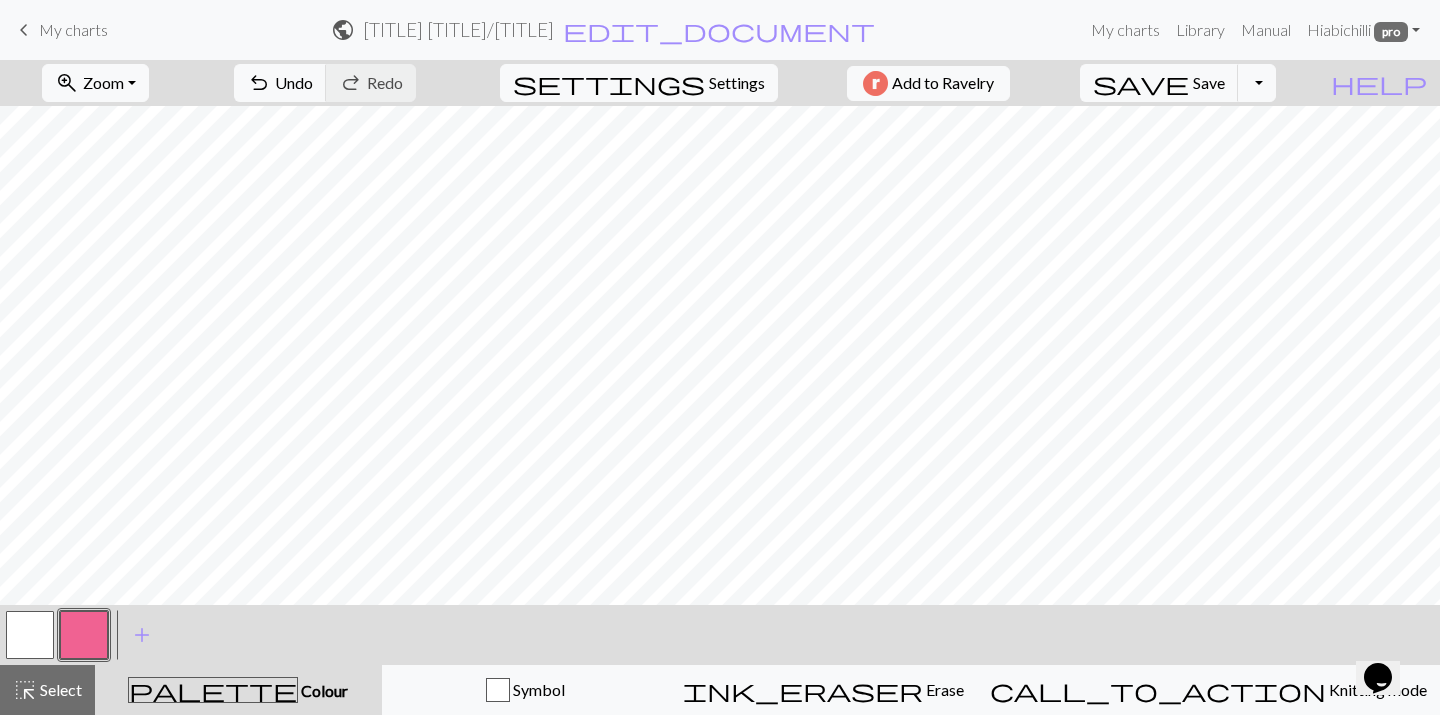 click at bounding box center (30, 635) 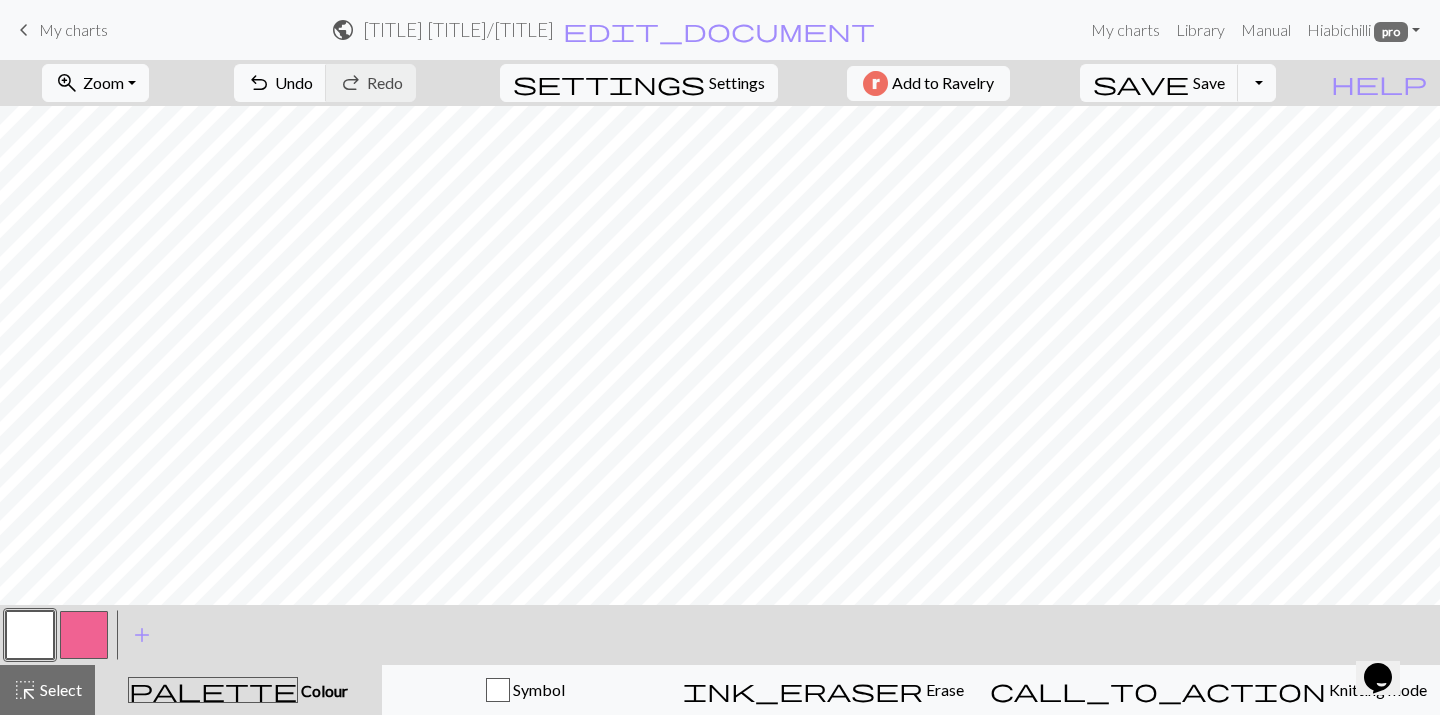 click at bounding box center [84, 635] 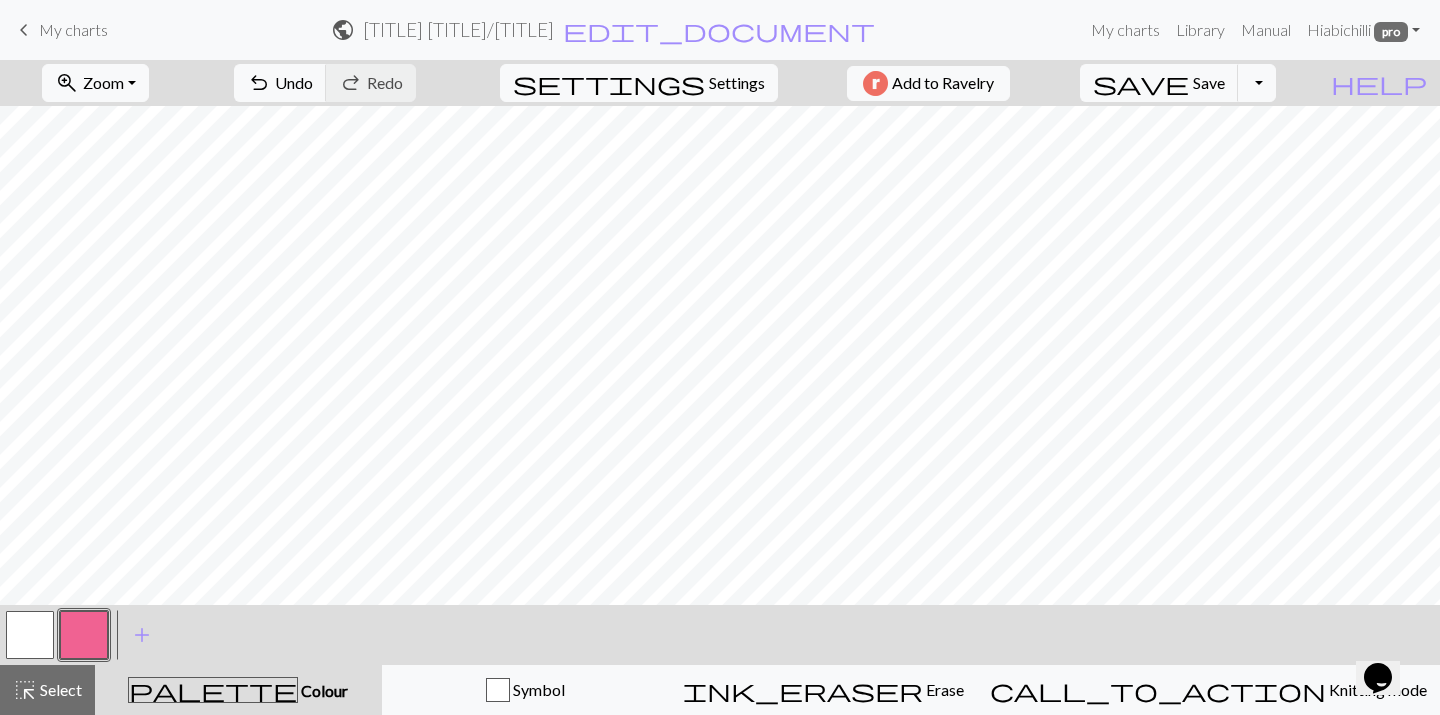 click at bounding box center [30, 635] 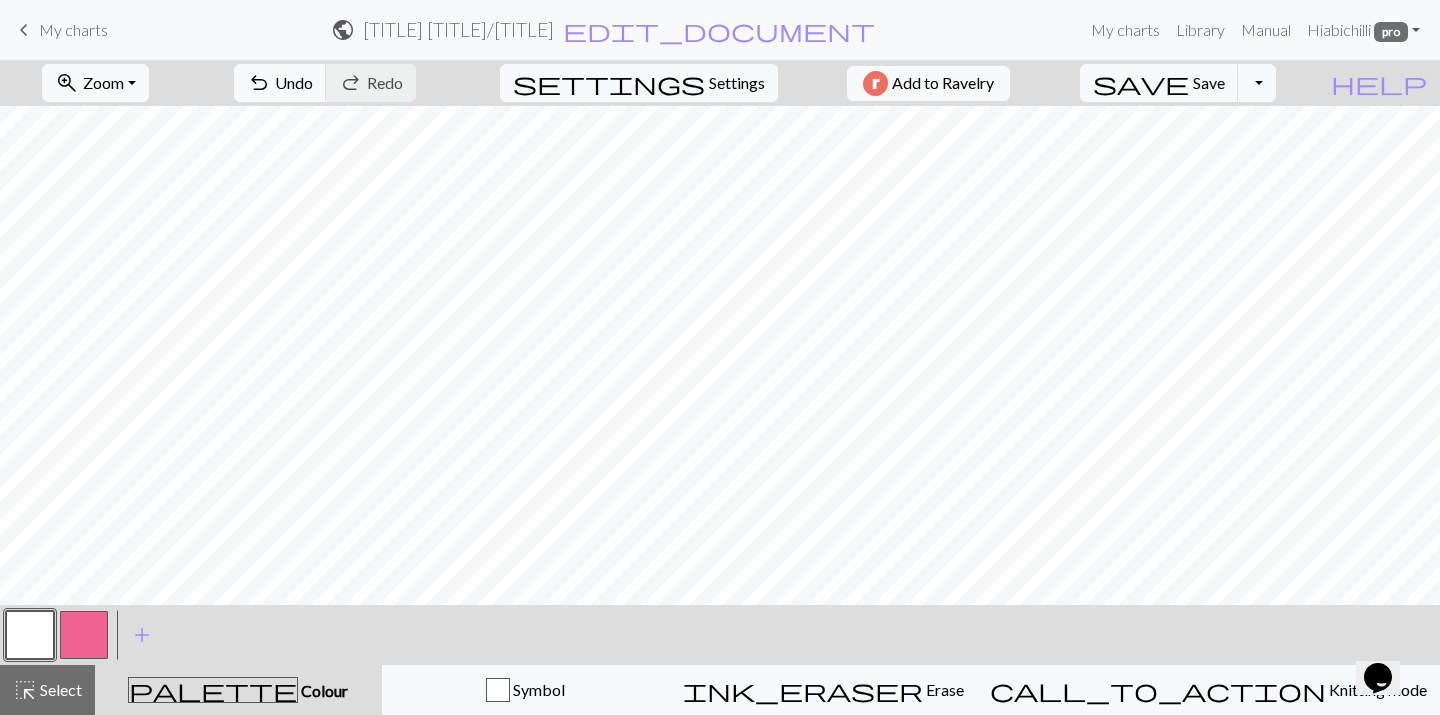 click at bounding box center [84, 635] 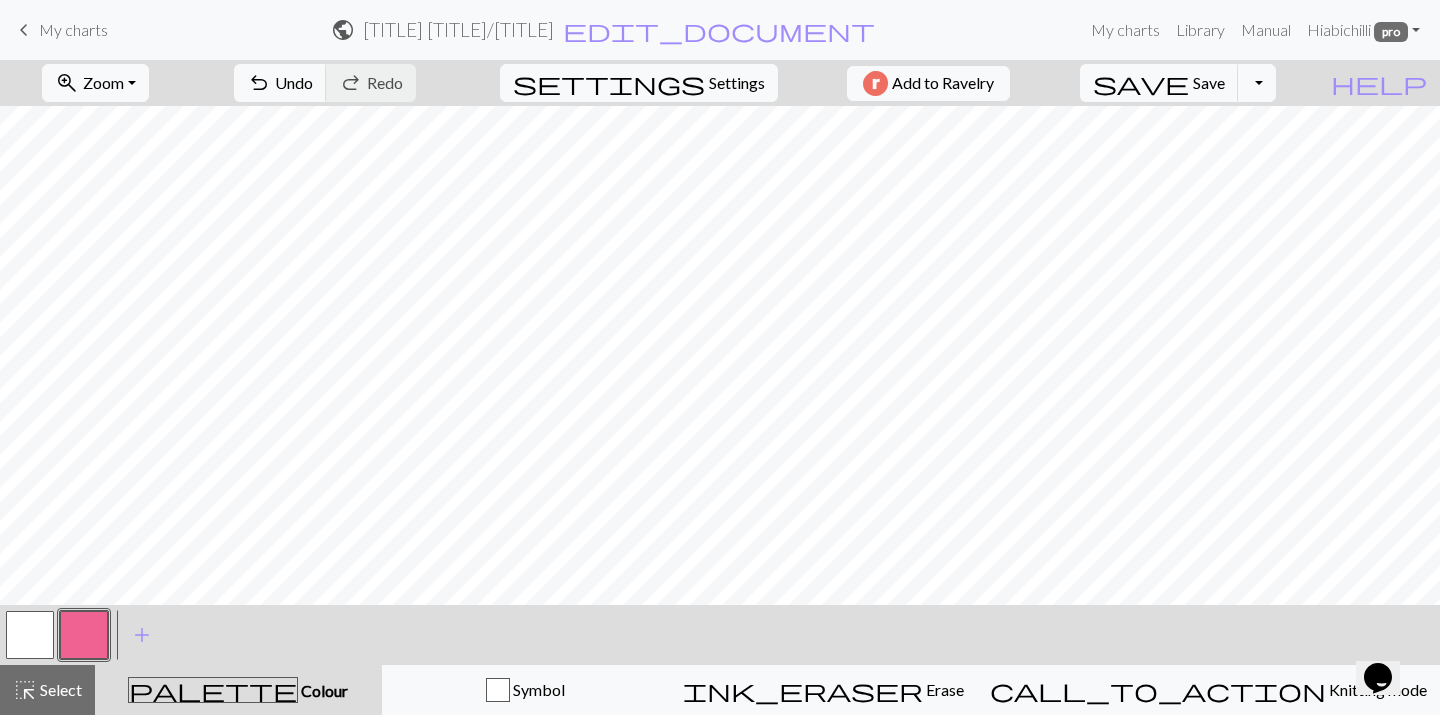 click at bounding box center [30, 635] 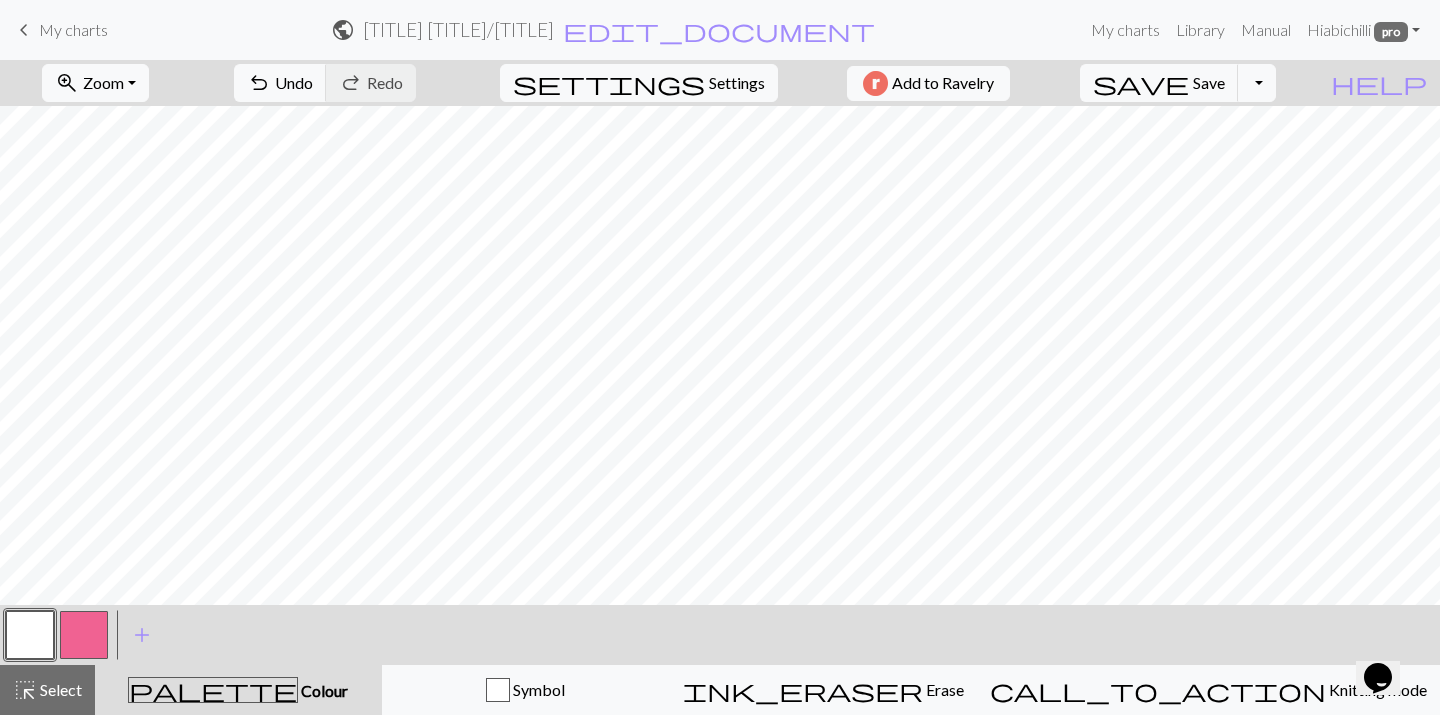 click at bounding box center [84, 635] 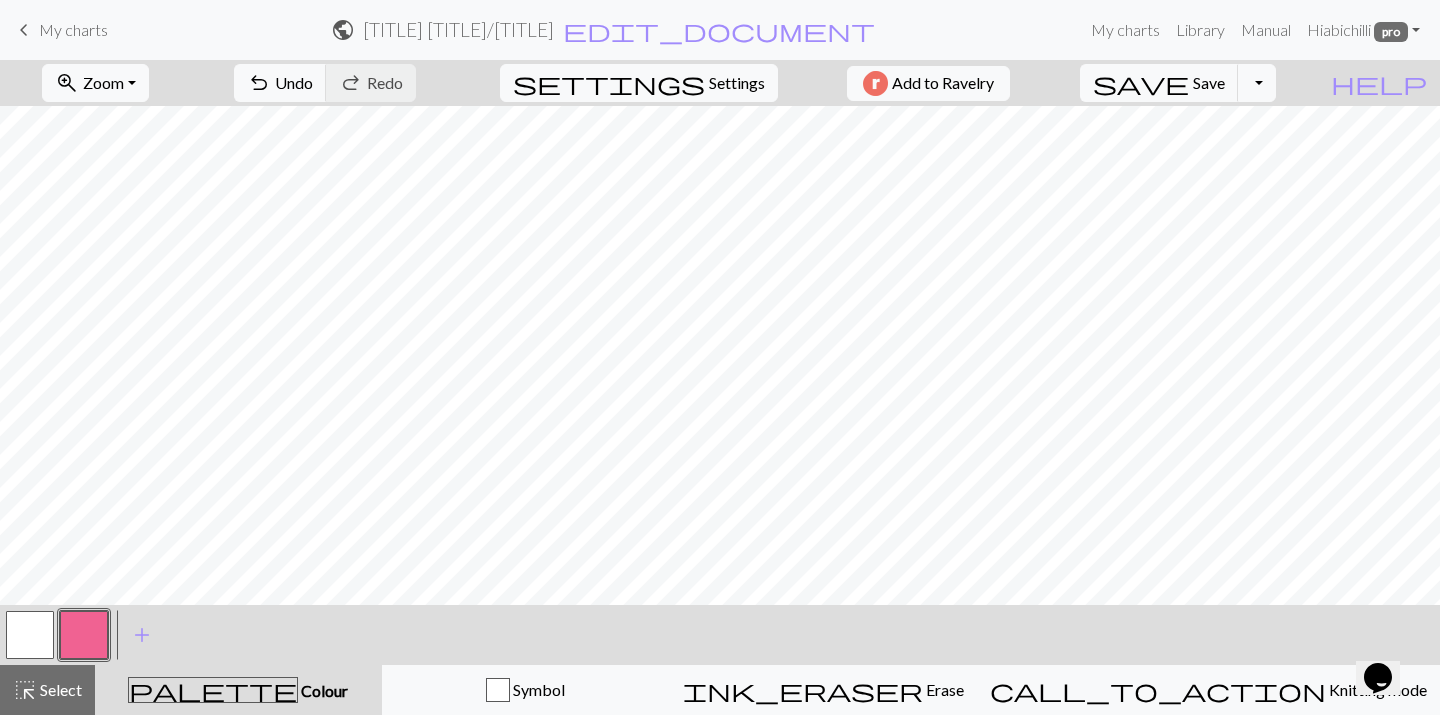 click at bounding box center (30, 635) 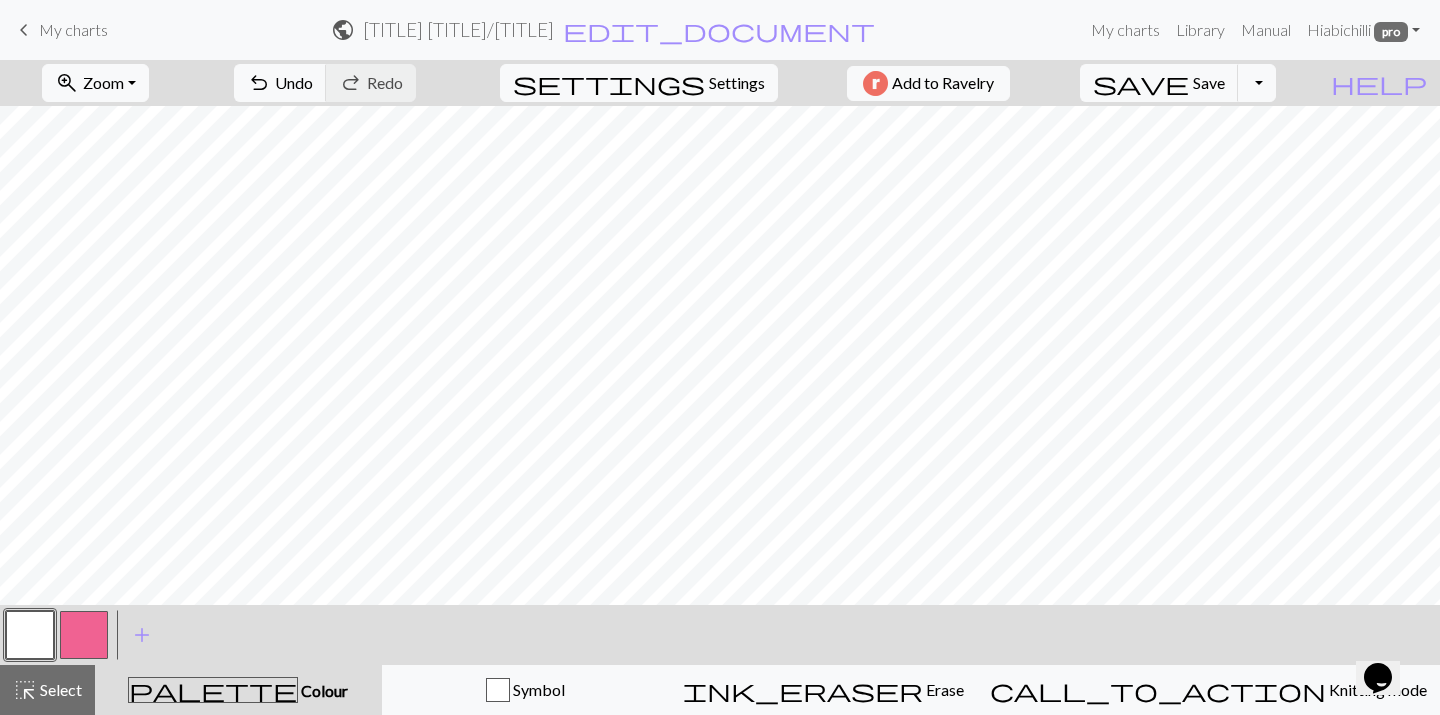 click at bounding box center [84, 635] 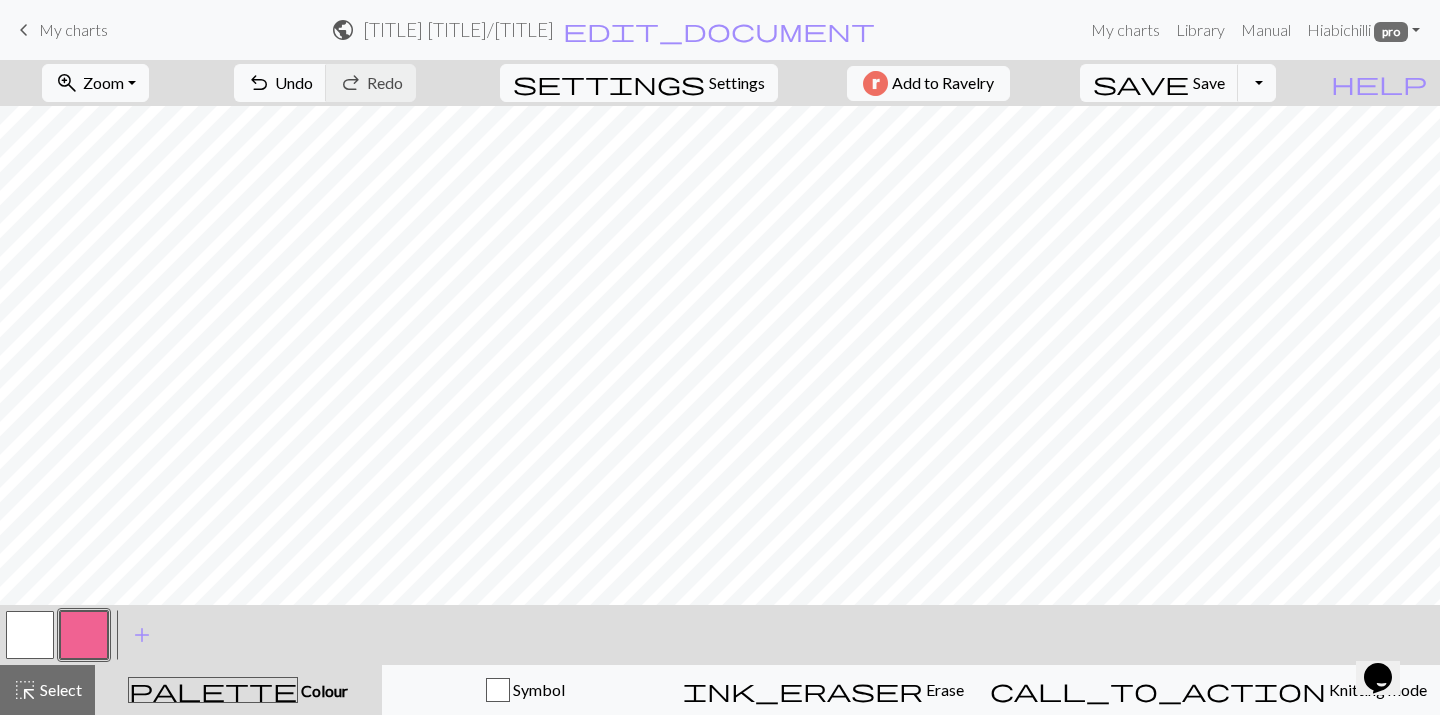 click at bounding box center (30, 635) 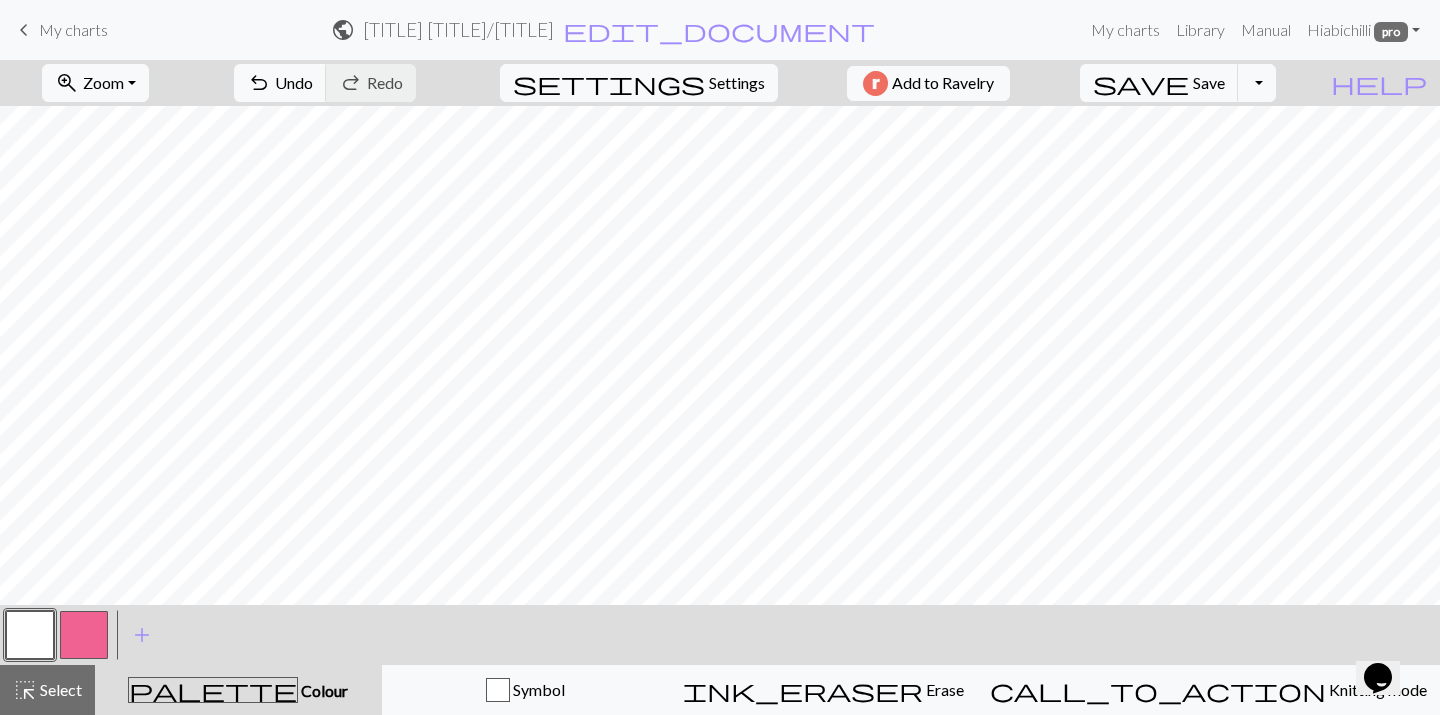 click at bounding box center [84, 635] 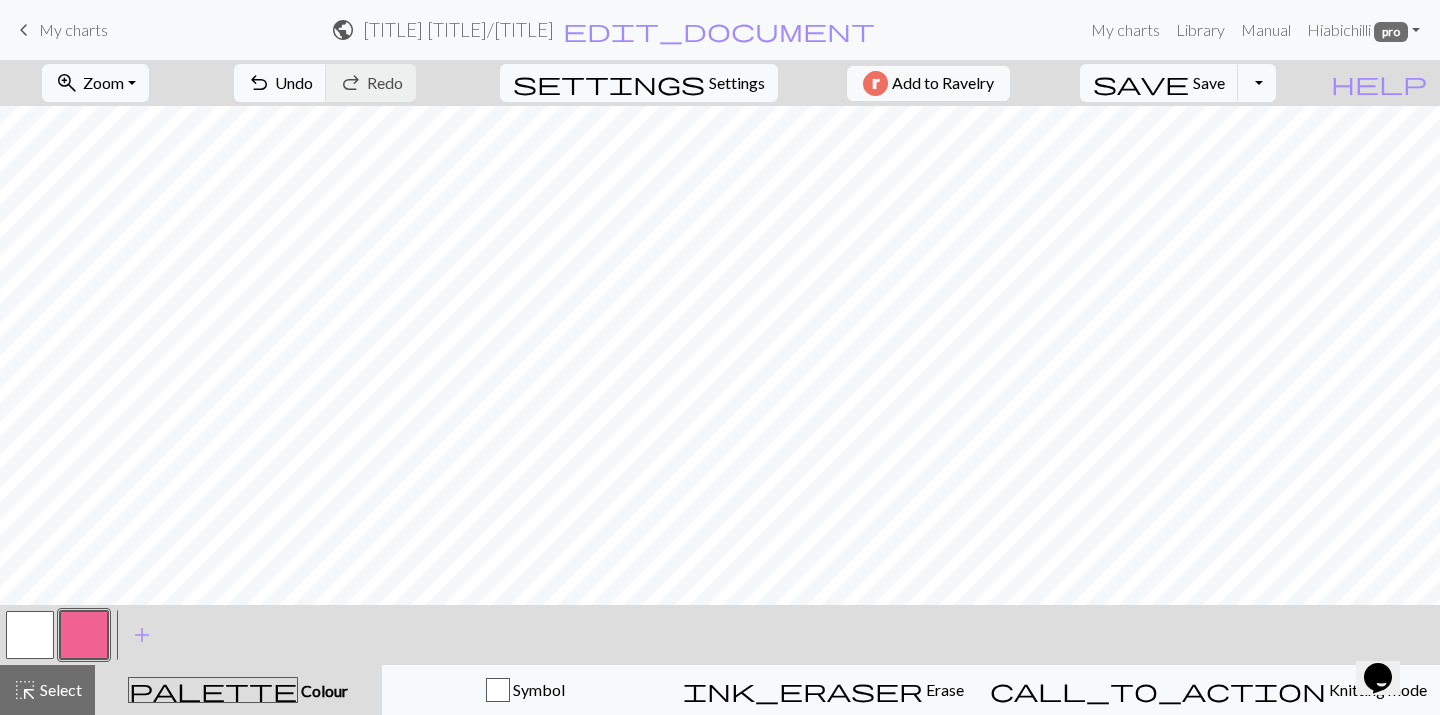 click at bounding box center [30, 635] 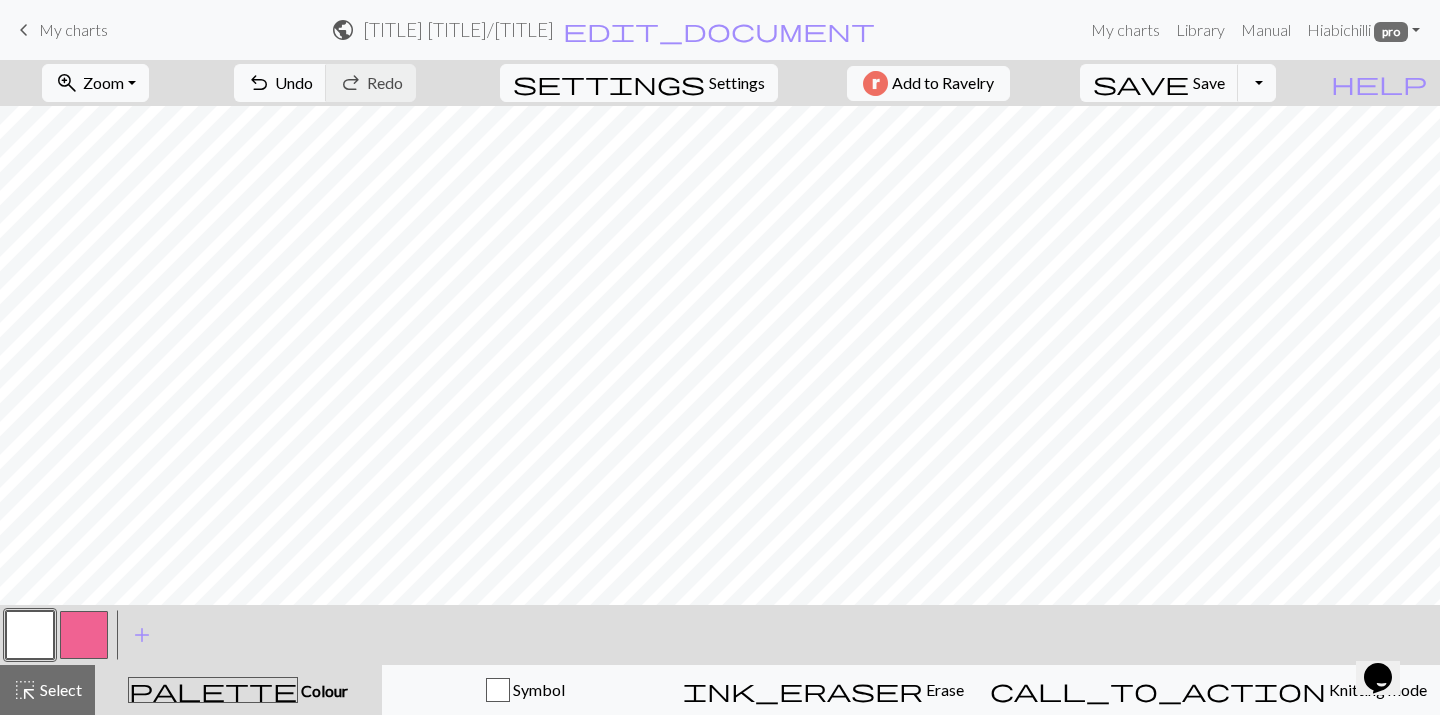 click at bounding box center [84, 635] 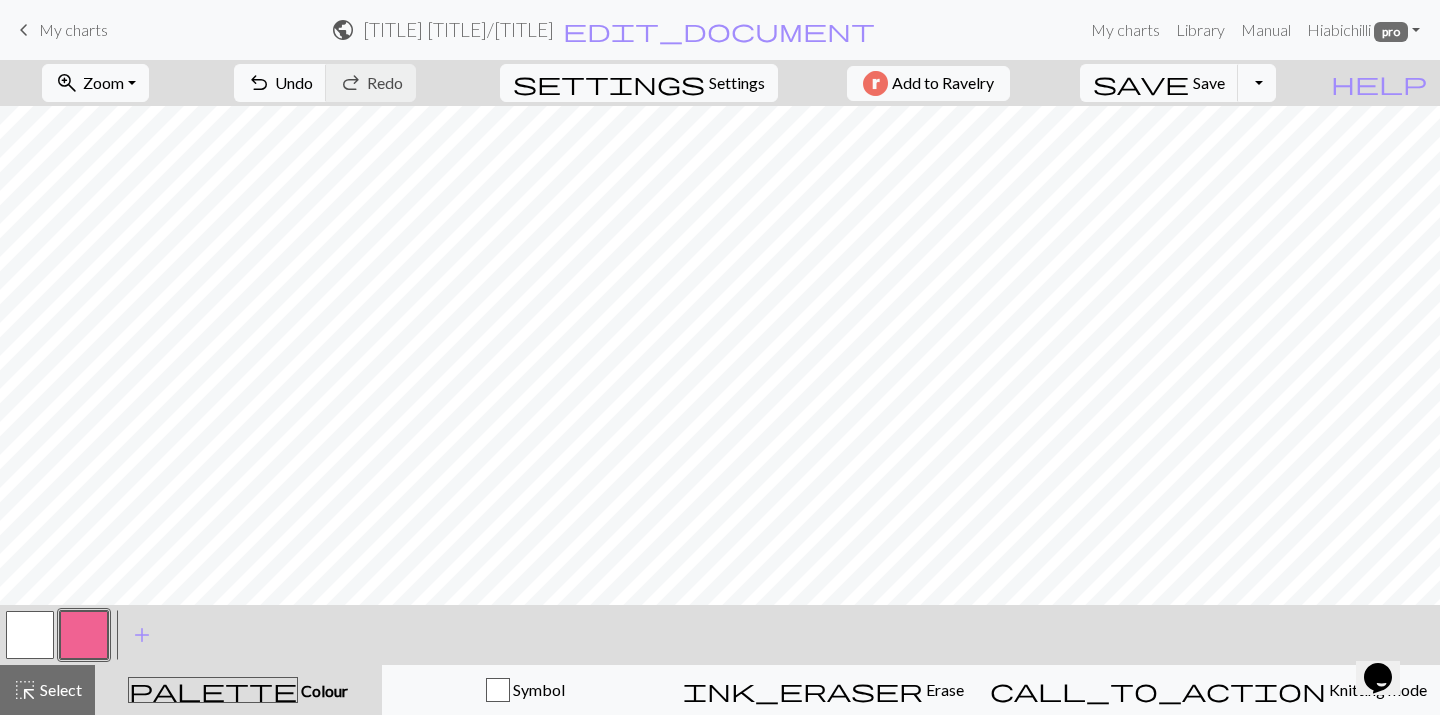 click at bounding box center (30, 635) 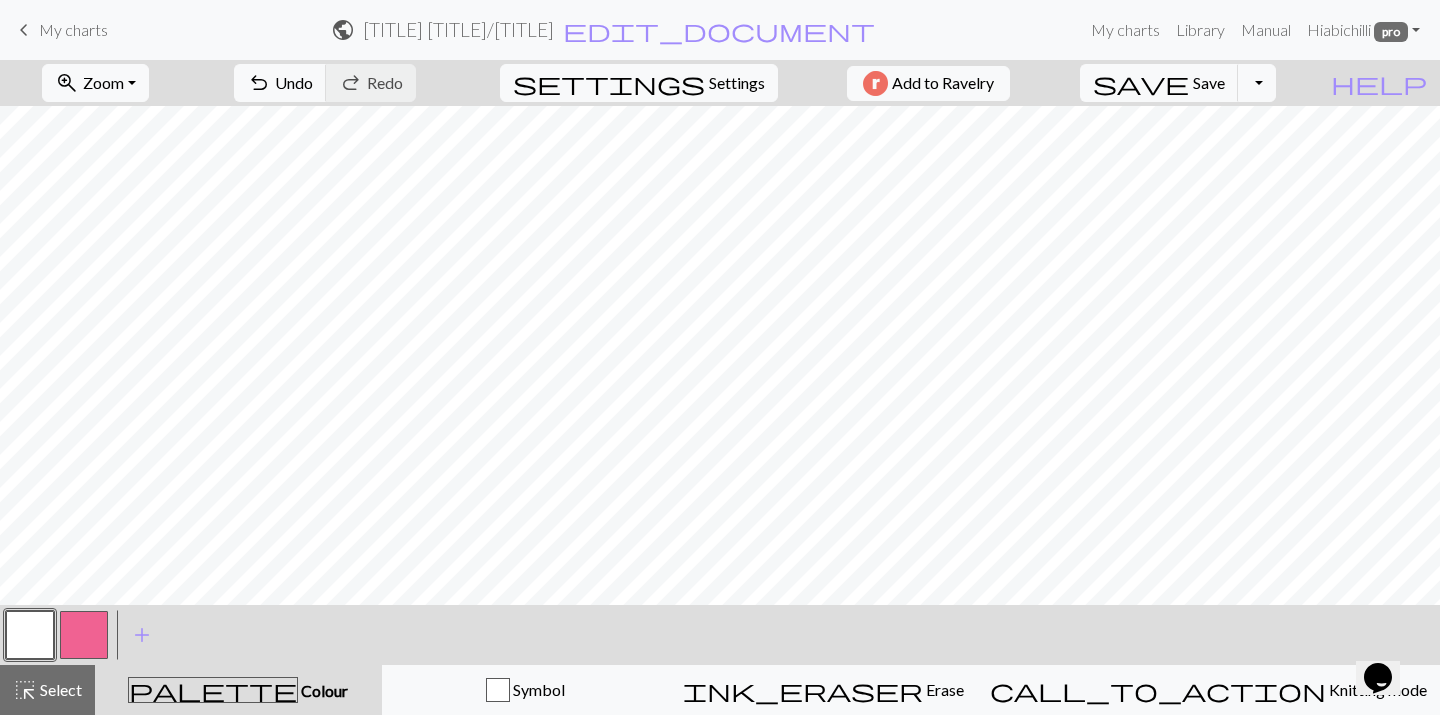 click at bounding box center (84, 635) 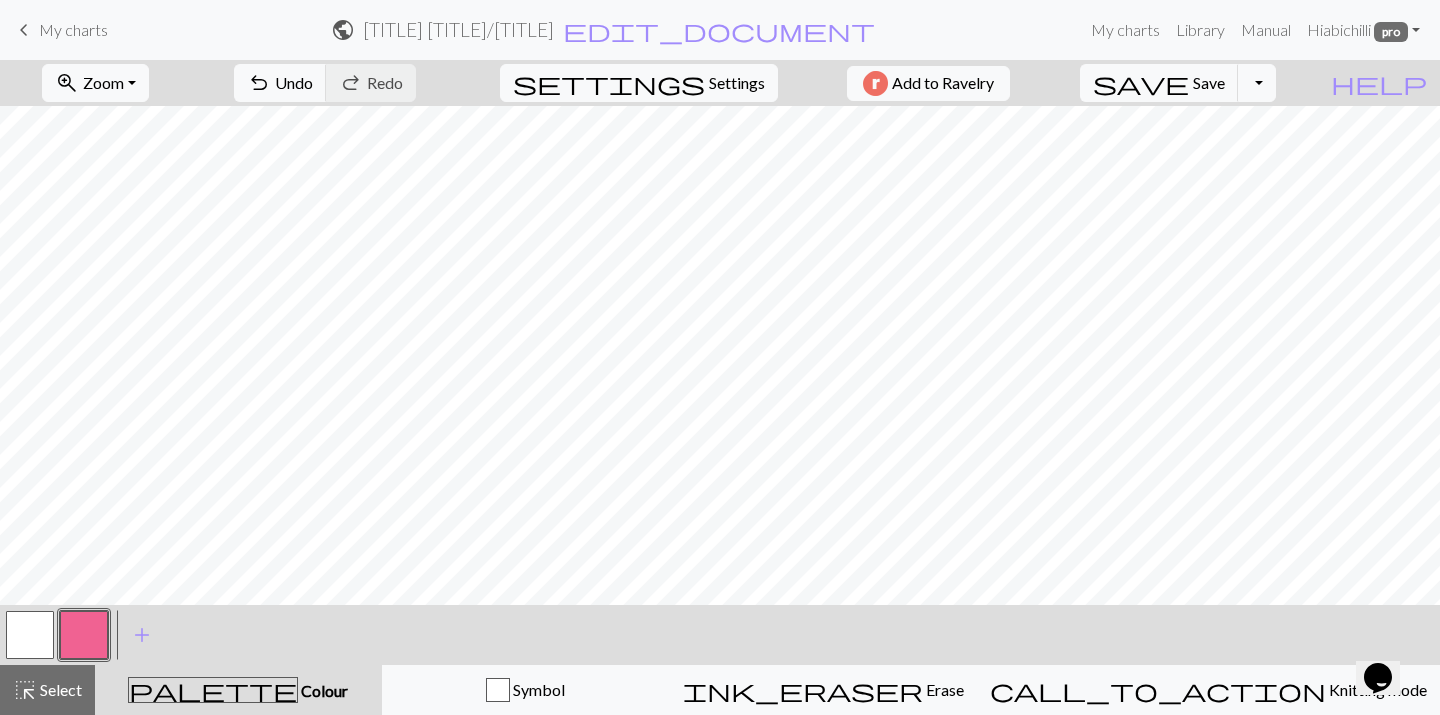 click at bounding box center [30, 635] 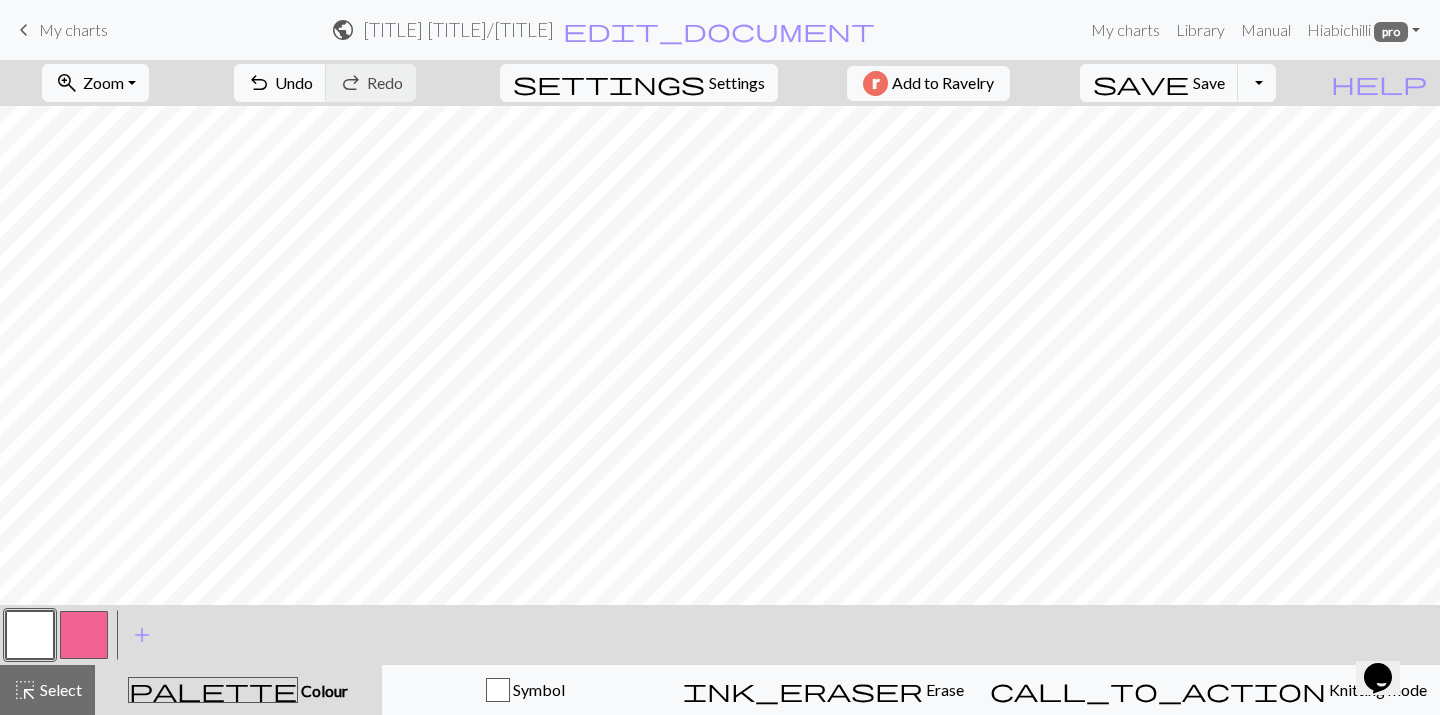 click at bounding box center (84, 635) 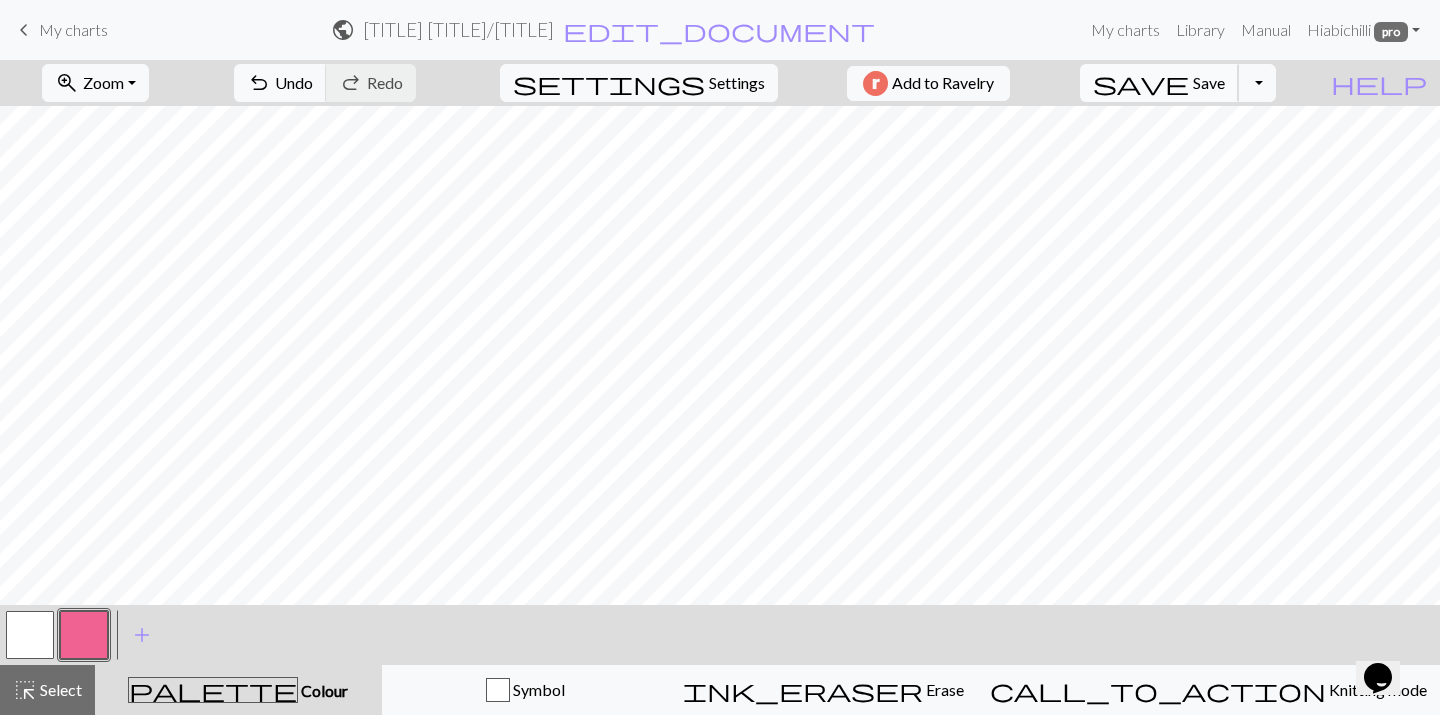 click on "save Save Save" at bounding box center [1159, 83] 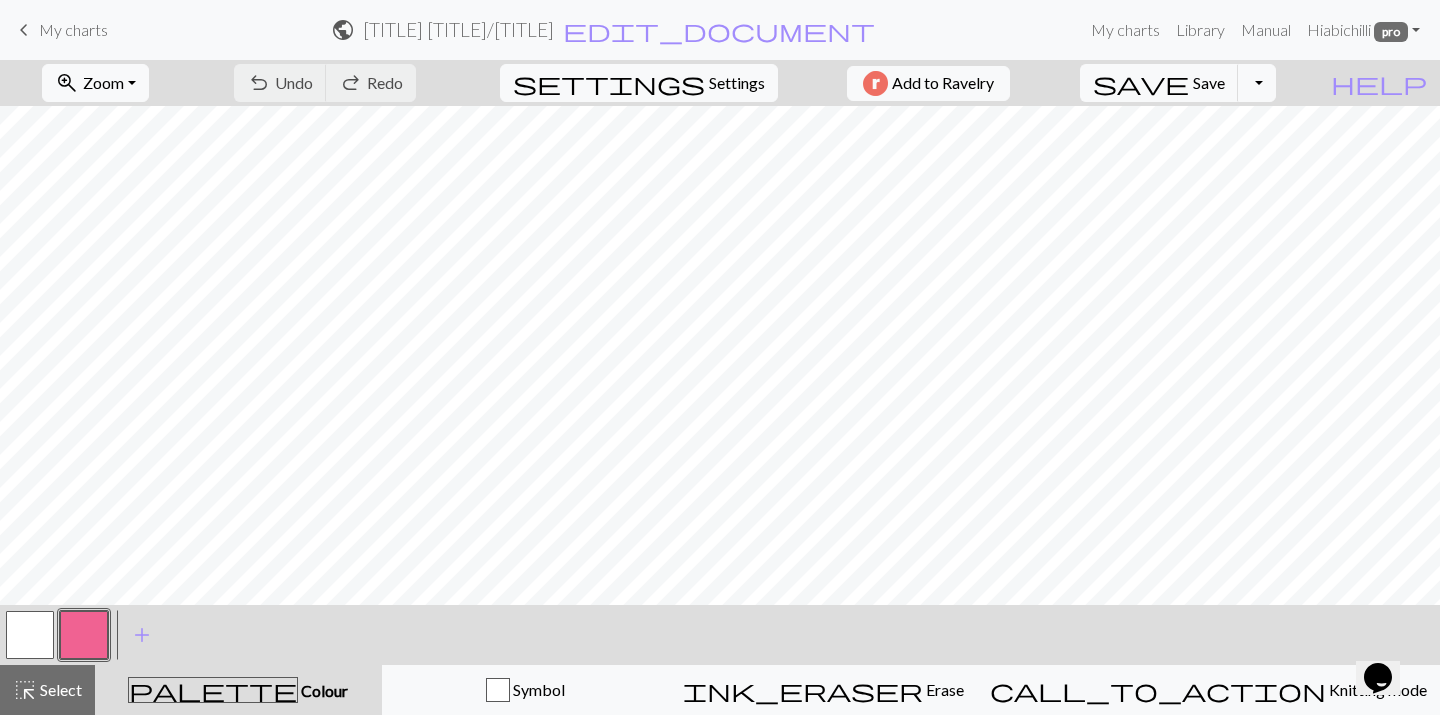 click on "keyboard_arrow_left   My charts" at bounding box center (60, 30) 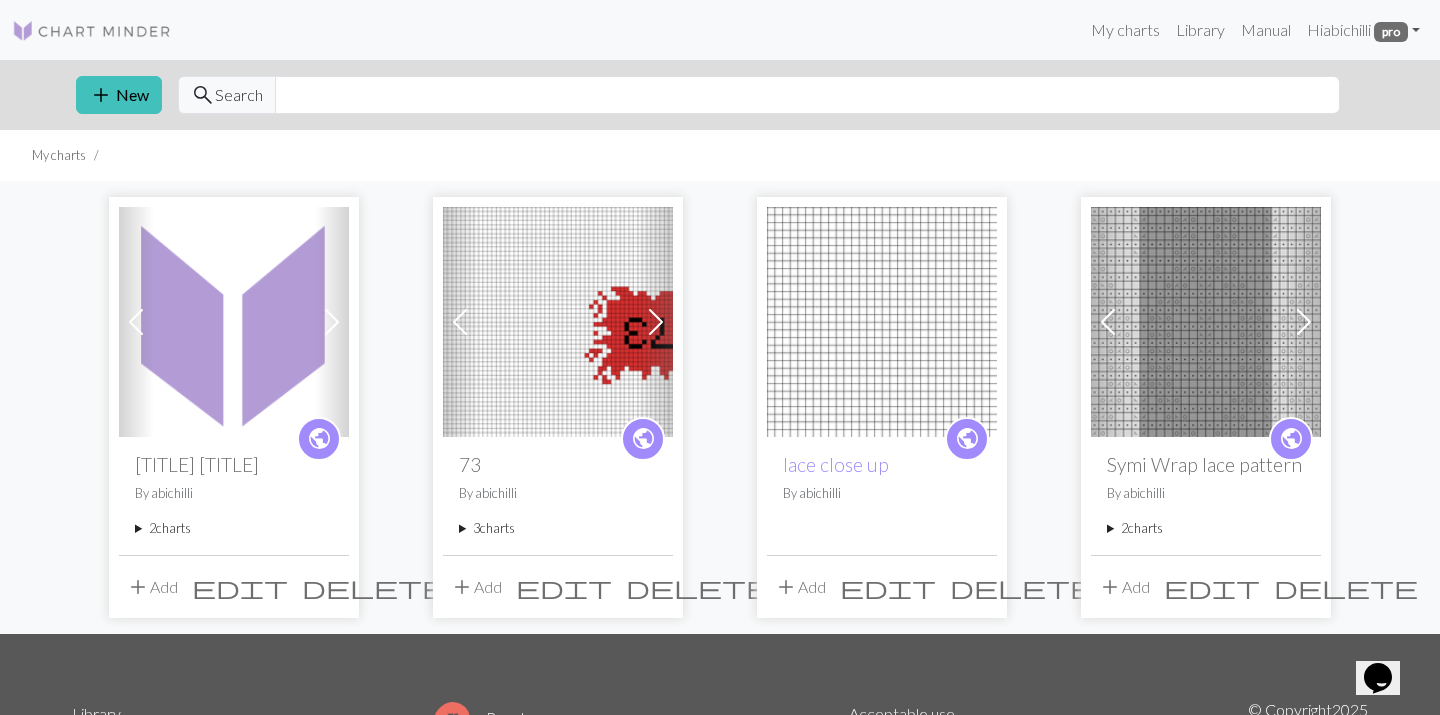 click at bounding box center [234, 322] 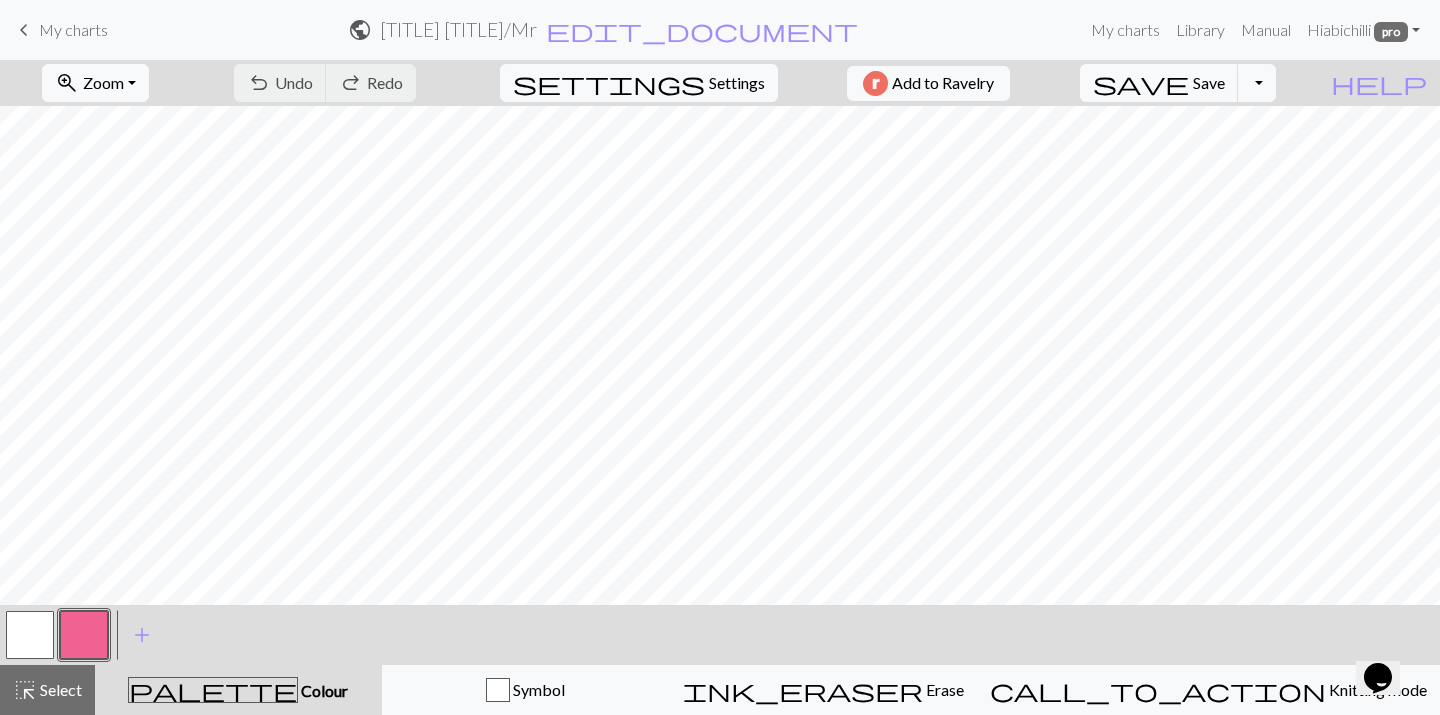 scroll, scrollTop: 0, scrollLeft: 0, axis: both 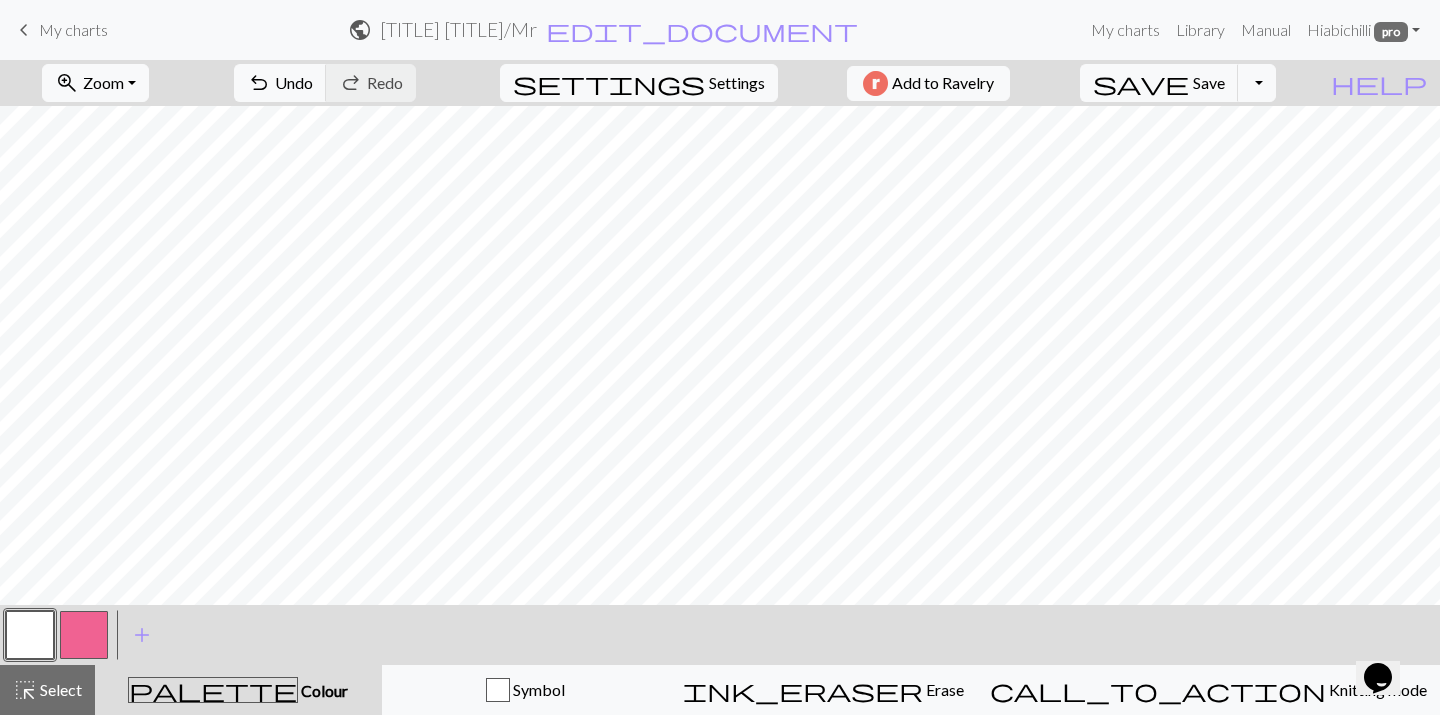 click at bounding box center [84, 635] 